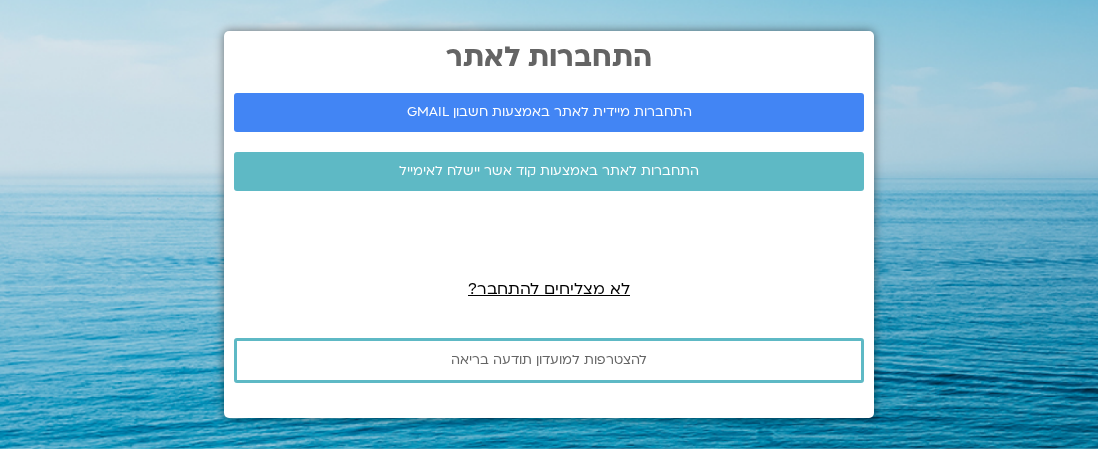 scroll, scrollTop: 0, scrollLeft: 0, axis: both 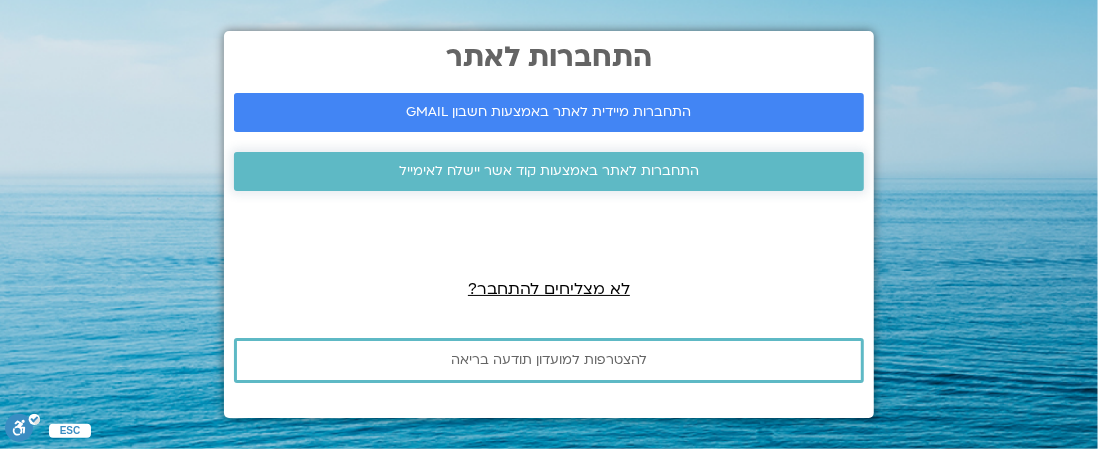 click on "התחברות לאתר באמצעות קוד אשר יישלח לאימייל" at bounding box center (549, 171) 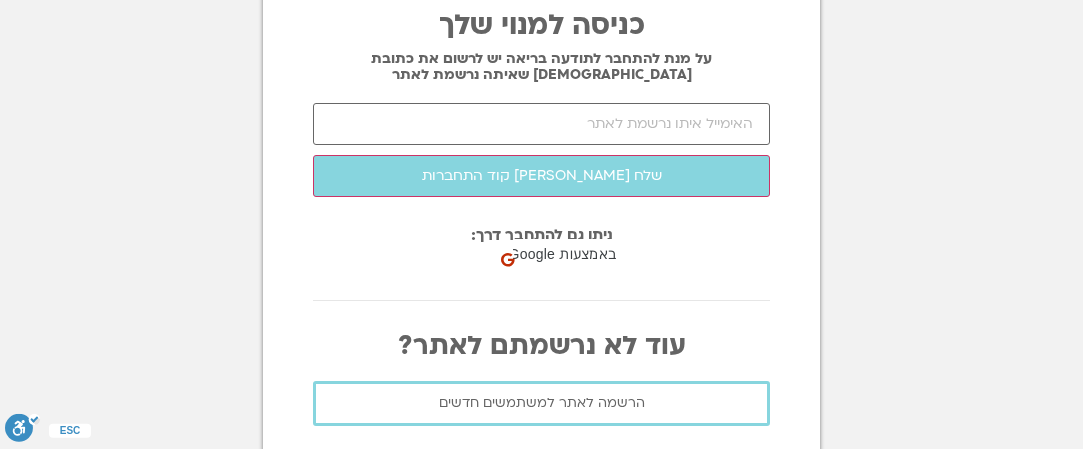 scroll, scrollTop: 0, scrollLeft: 0, axis: both 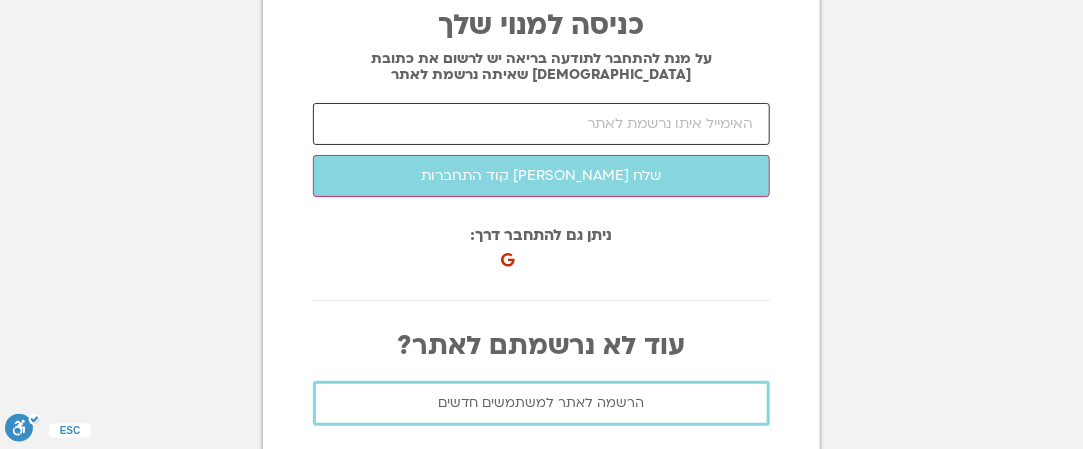 click at bounding box center [541, 124] 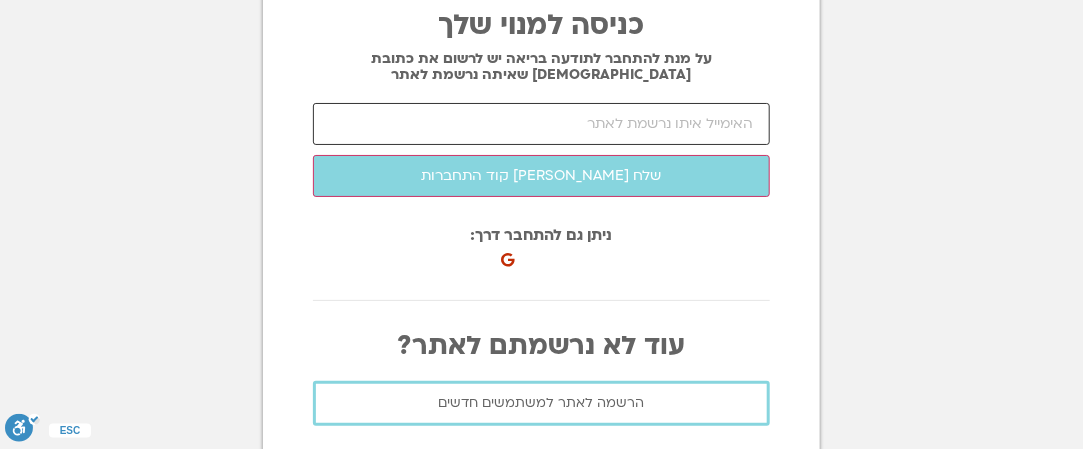 type on "ג" 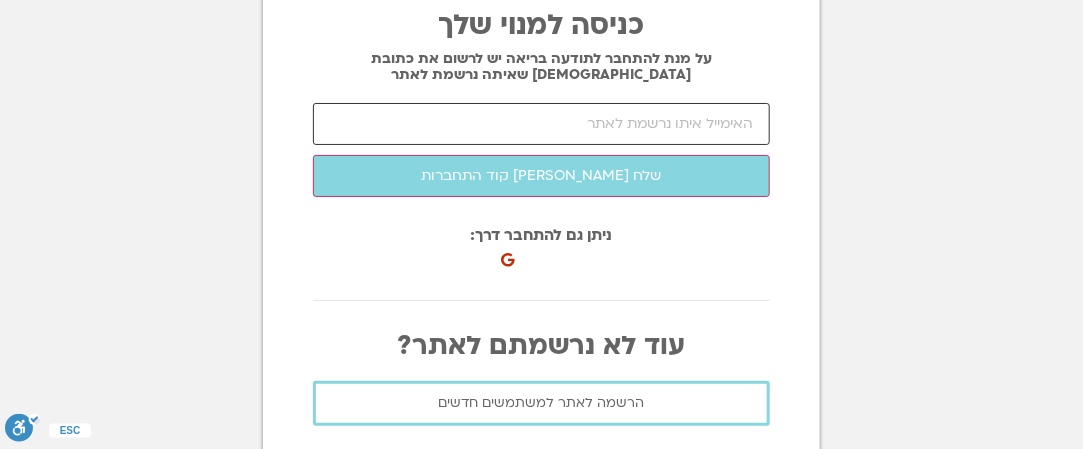 click at bounding box center [541, 124] 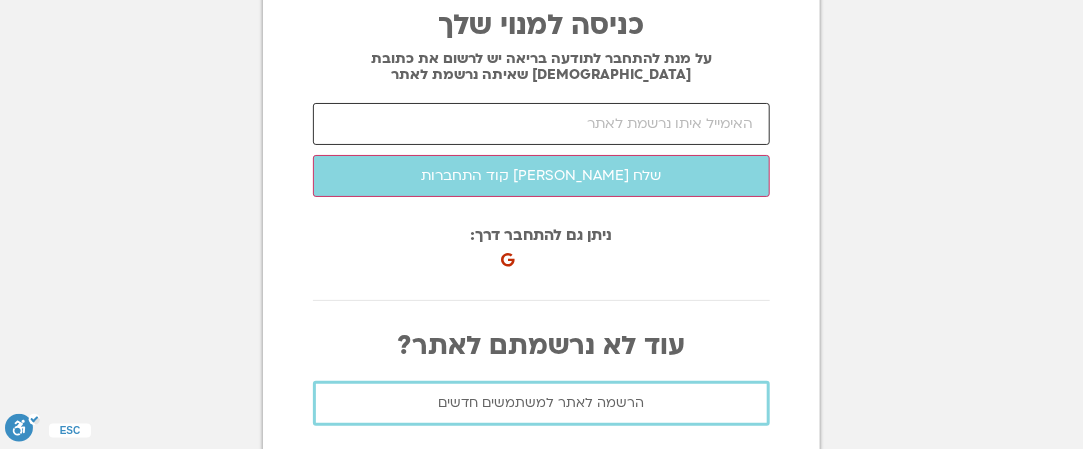 type on "ג" 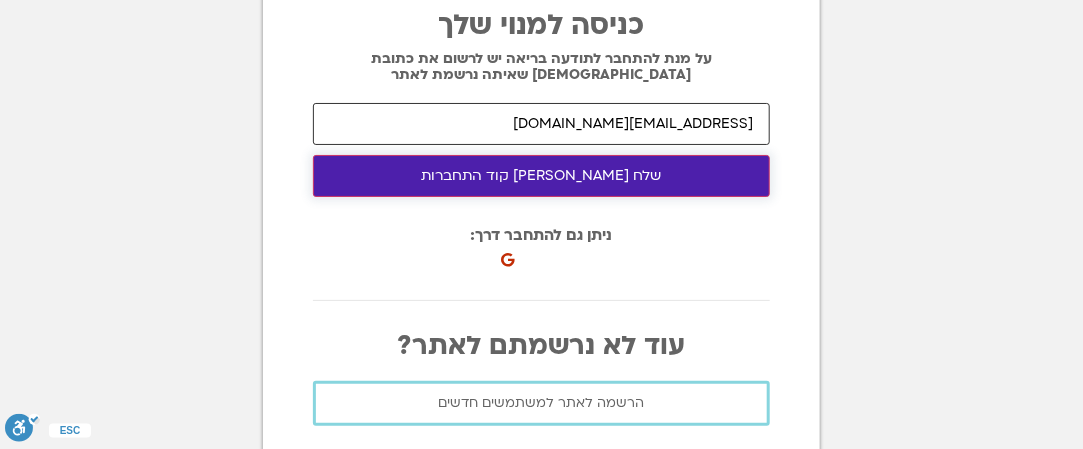 type on "[EMAIL_ADDRESS][DOMAIN_NAME]" 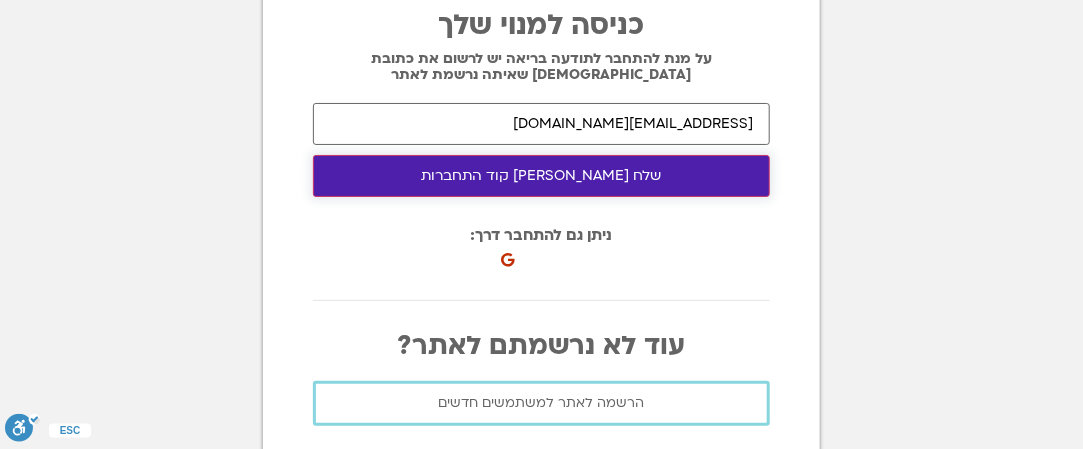 click on "שלח [PERSON_NAME] קוד התחברות" at bounding box center [541, 176] 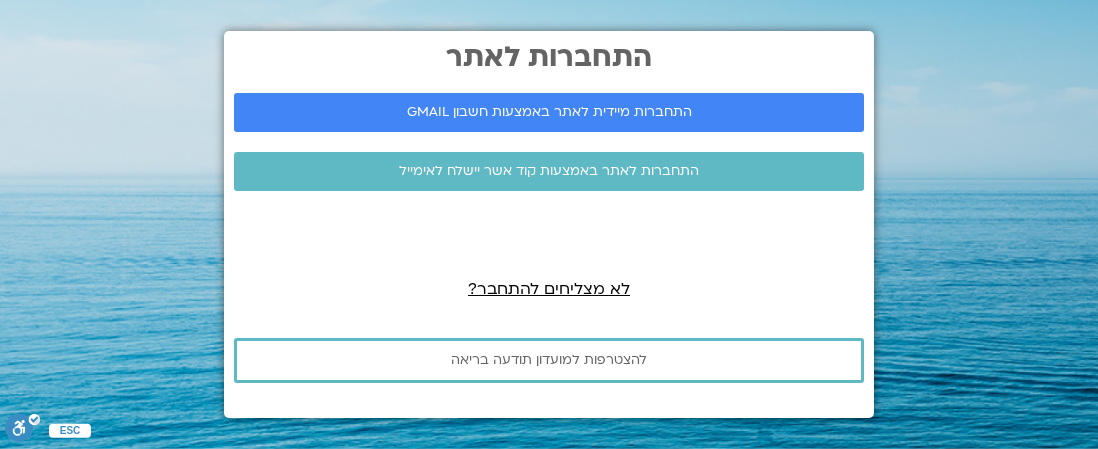 scroll, scrollTop: 0, scrollLeft: 0, axis: both 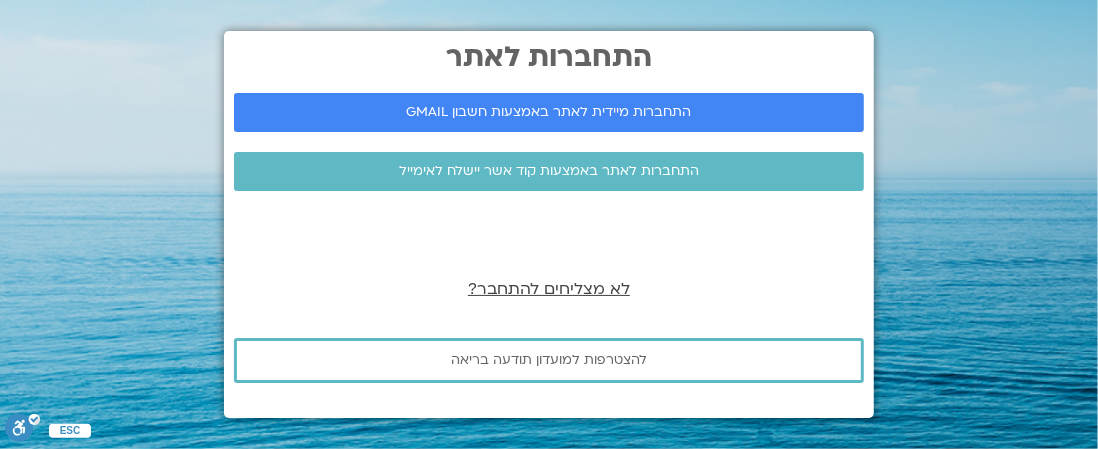 click on "לא מצליחים להתחבר?" at bounding box center (549, 289) 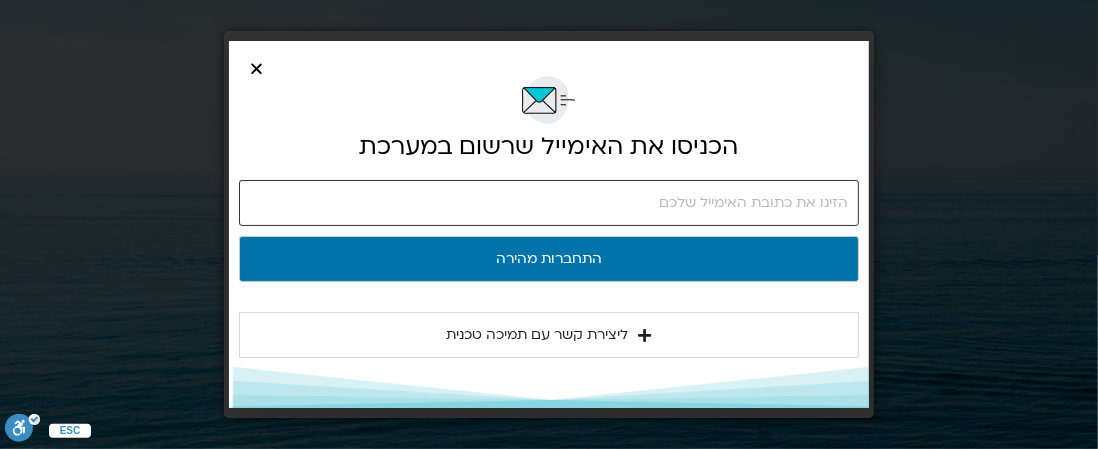 click 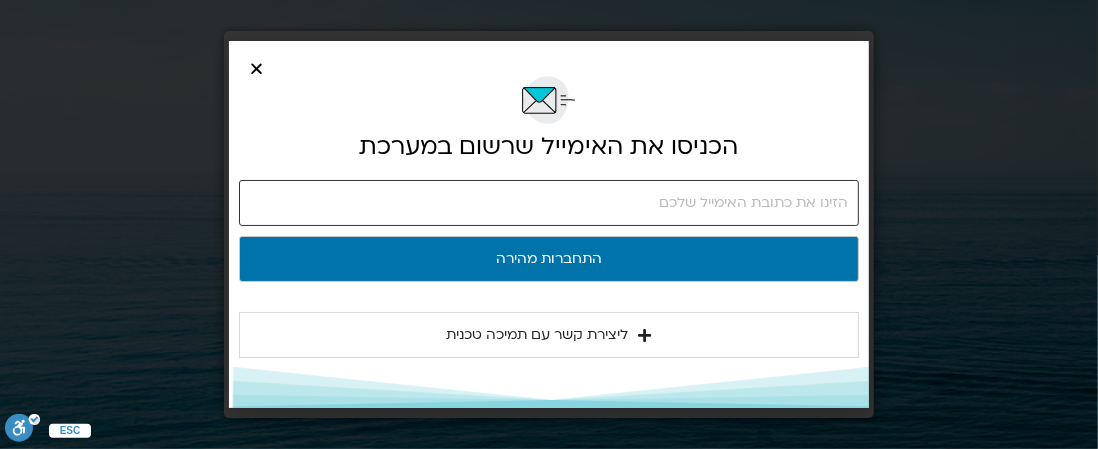 type on "das1103@walla.com" 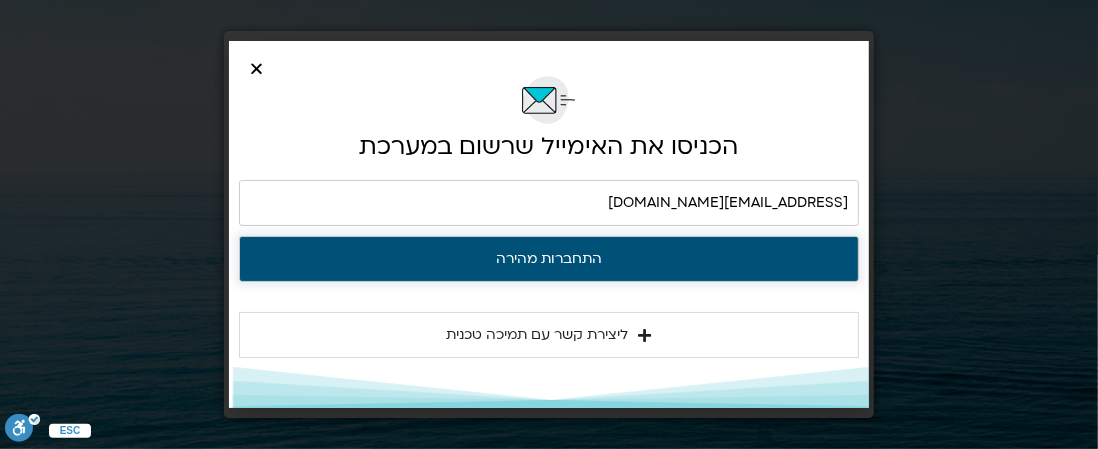 click on "התחברות מהירה" 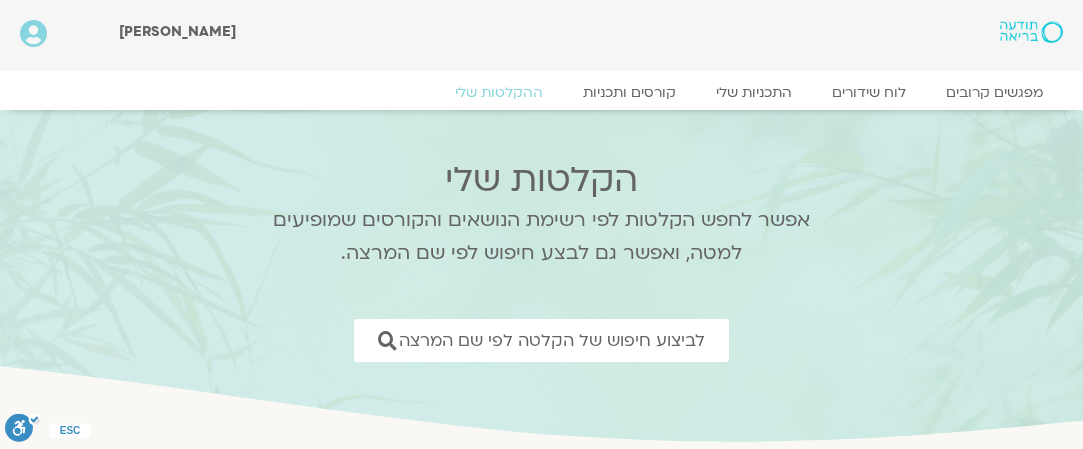 scroll, scrollTop: 0, scrollLeft: 0, axis: both 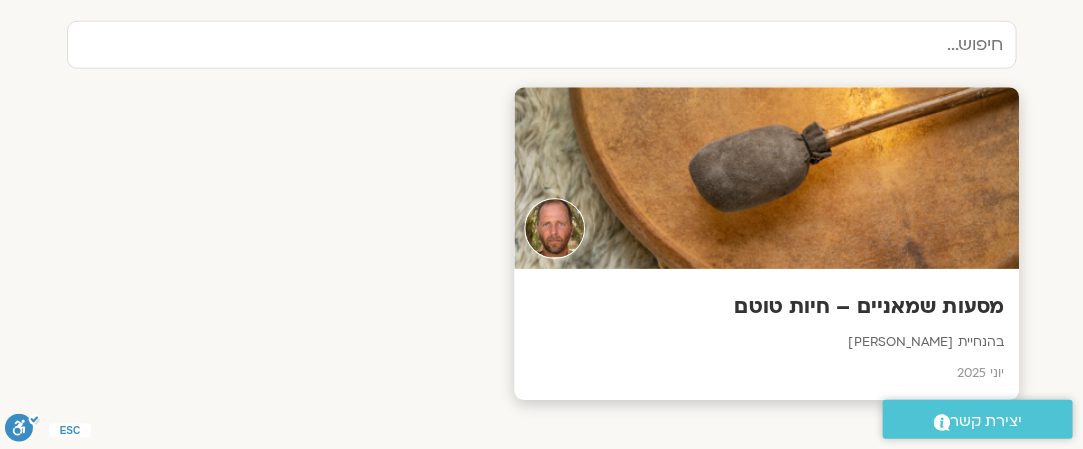 click at bounding box center (766, 179) 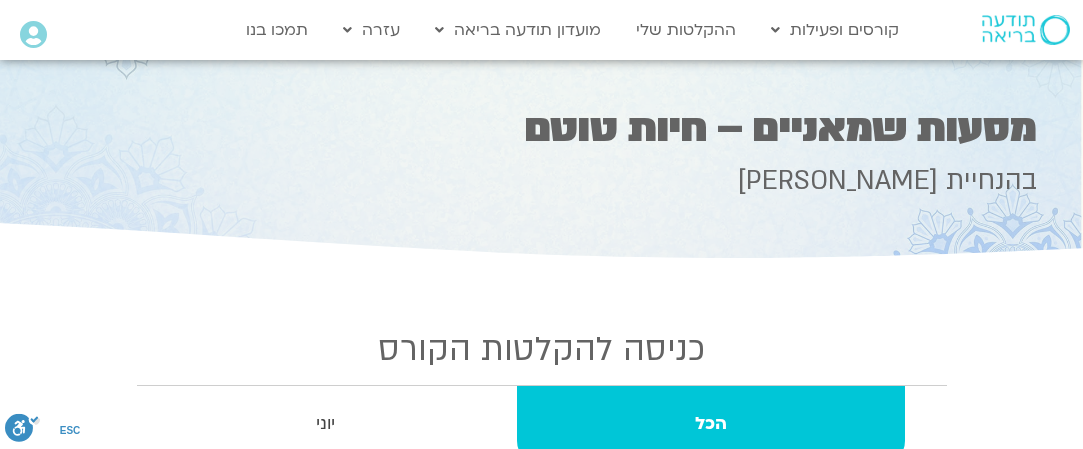 scroll, scrollTop: 0, scrollLeft: 0, axis: both 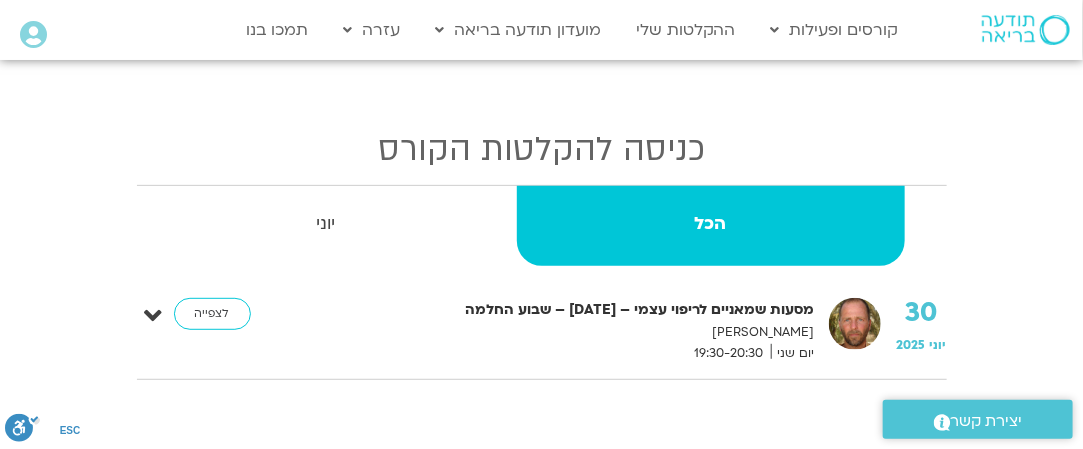 click at bounding box center (154, 316) 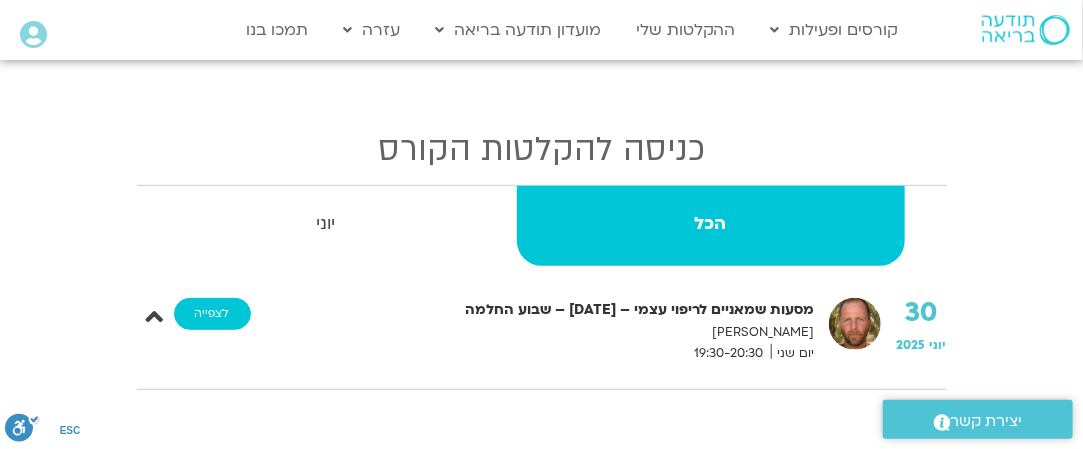 click on "לצפייה" at bounding box center (212, 314) 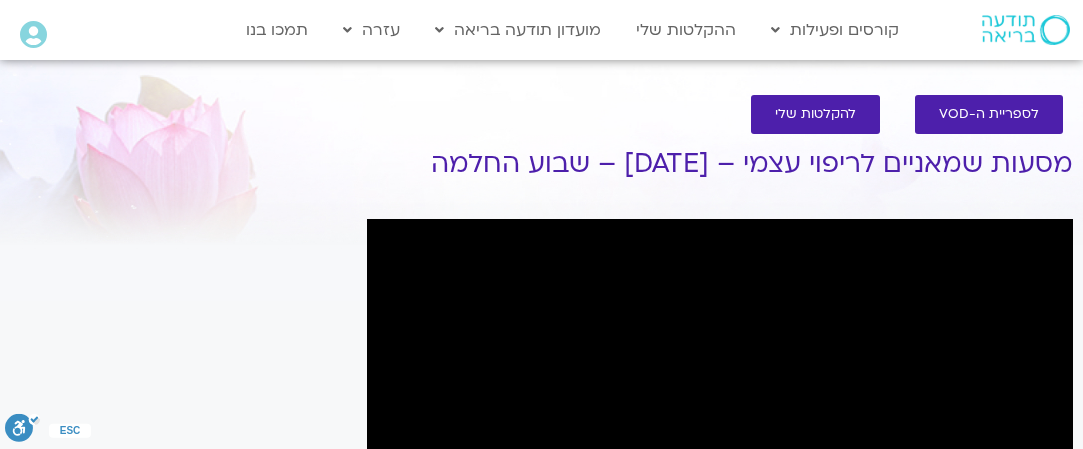scroll, scrollTop: 100, scrollLeft: 0, axis: vertical 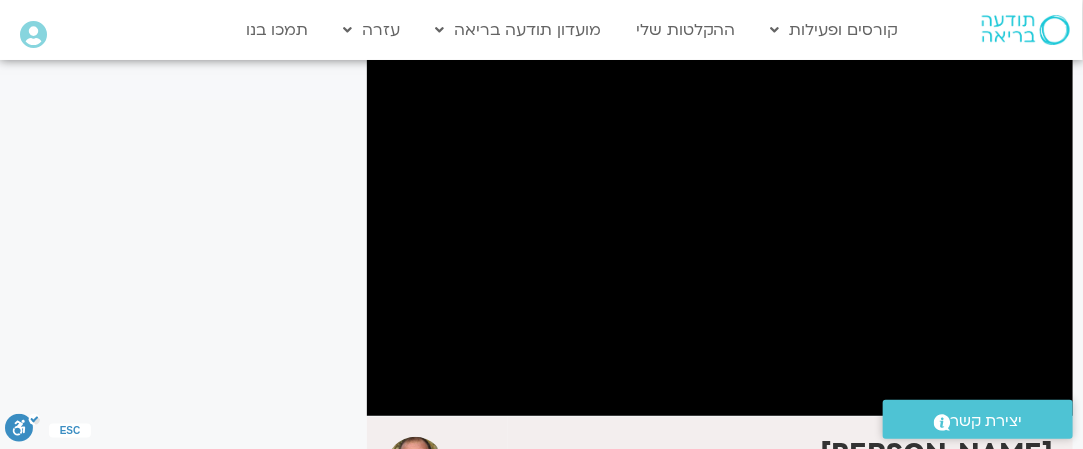 click on "It seems we can't find what you're looking for.
It seems we can't find what you're looking for." at bounding box center (178, 343) 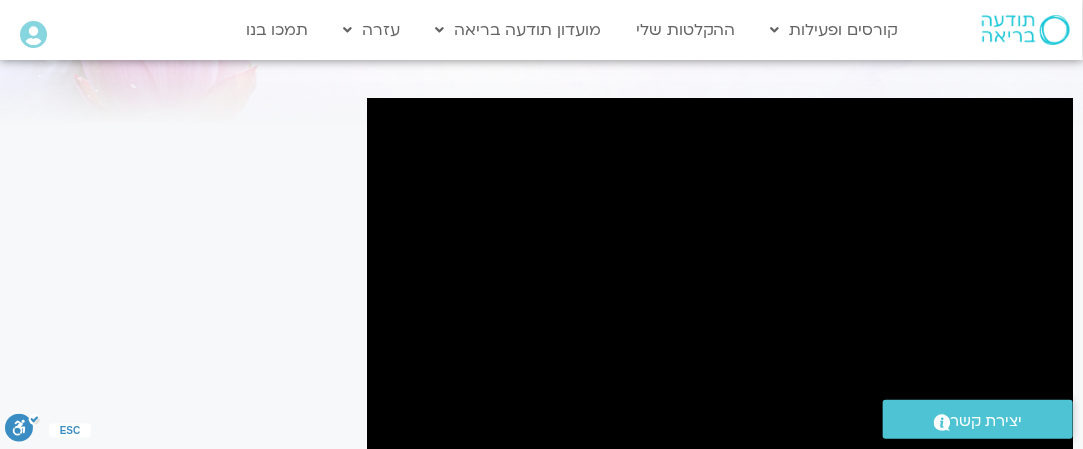scroll, scrollTop: 0, scrollLeft: 0, axis: both 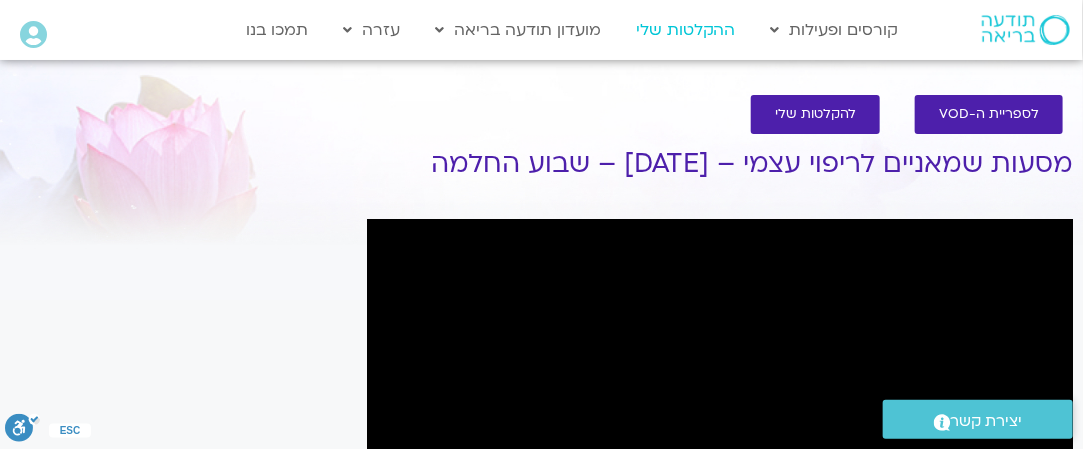 click on "ההקלטות שלי" at bounding box center (686, 30) 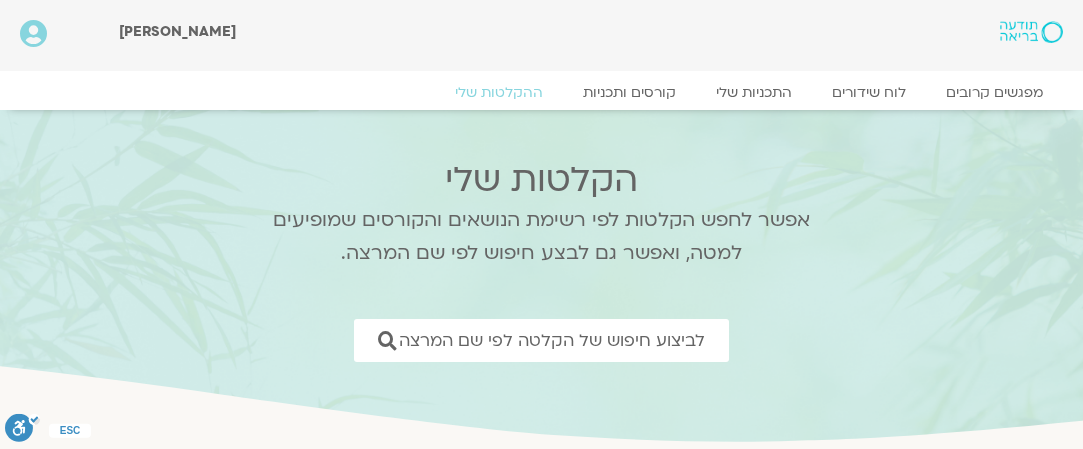 scroll, scrollTop: 0, scrollLeft: 0, axis: both 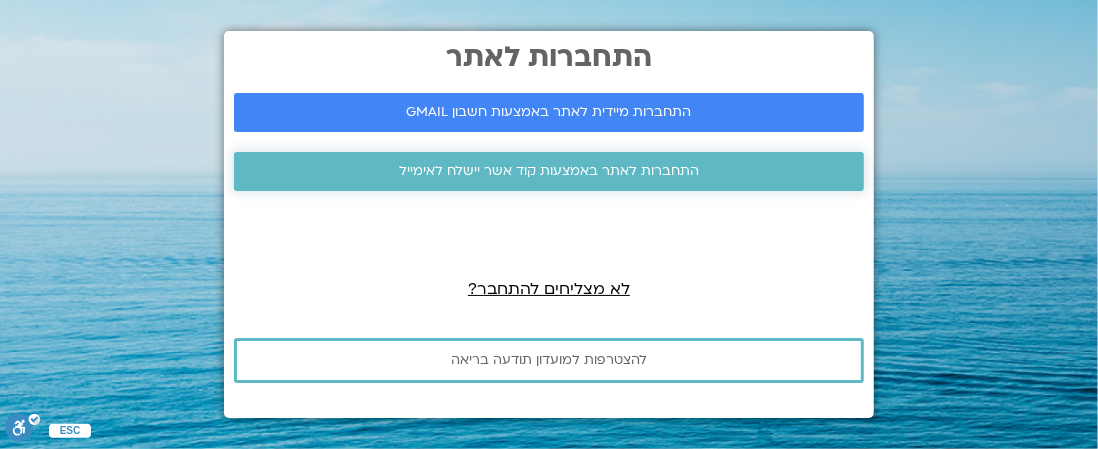 click on "התחברות לאתר באמצעות קוד אשר יישלח לאימייל" at bounding box center [549, 171] 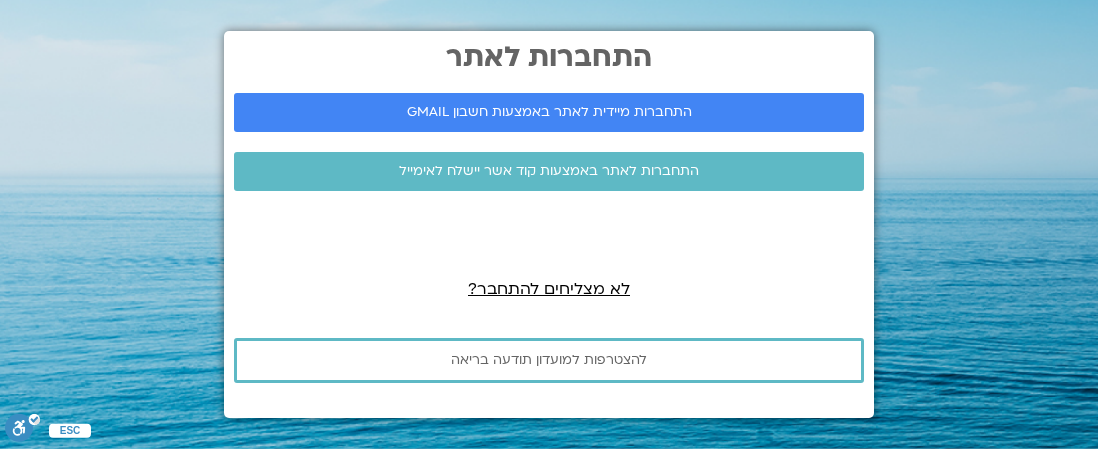 scroll, scrollTop: 0, scrollLeft: 0, axis: both 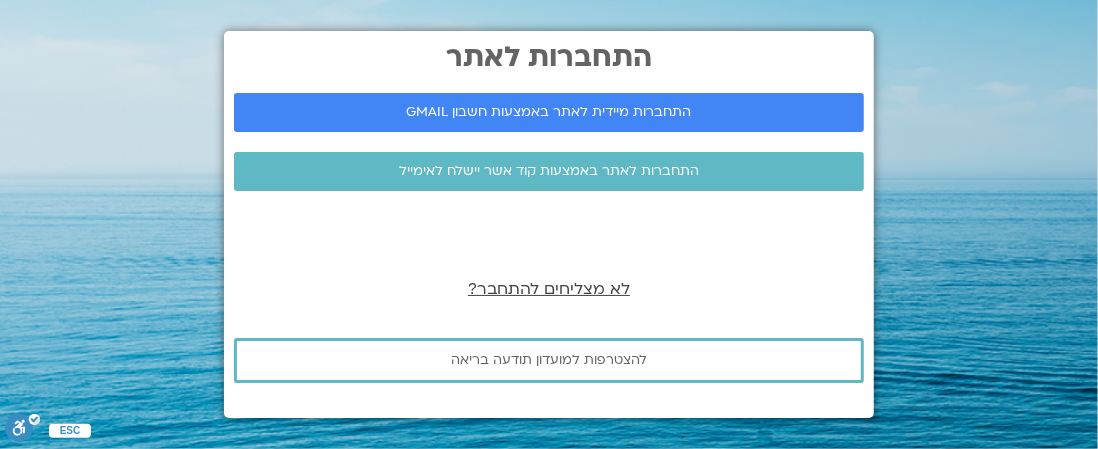 click on "לא מצליחים להתחבר?" at bounding box center [549, 289] 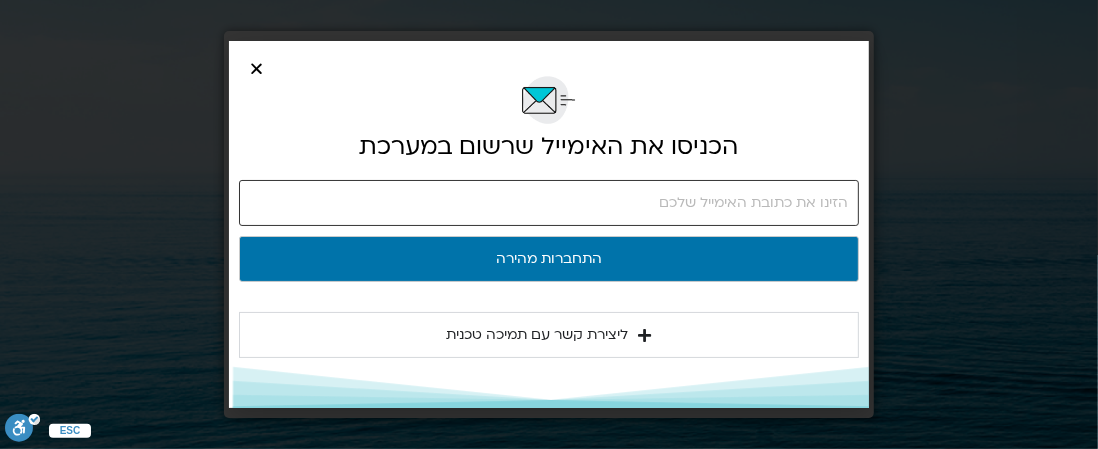 click 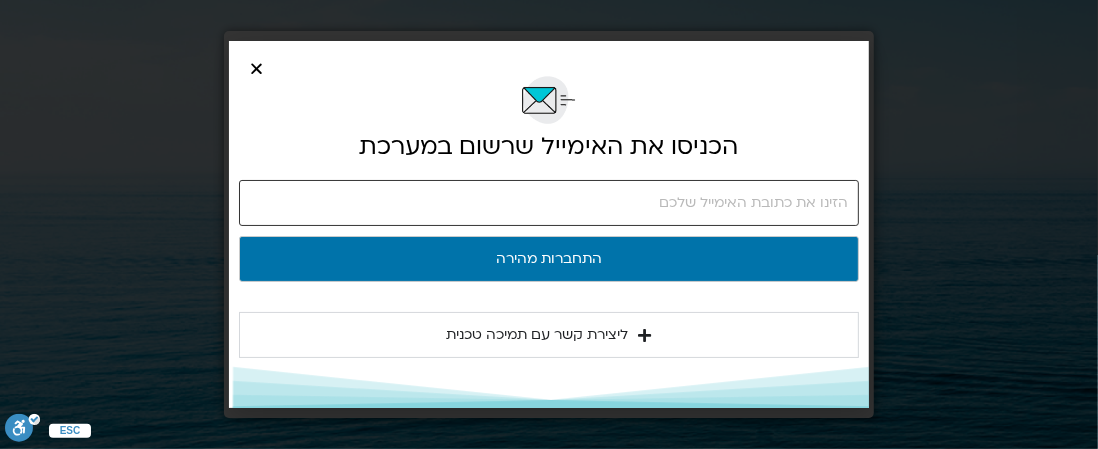 type on "[EMAIL_ADDRESS][DOMAIN_NAME]" 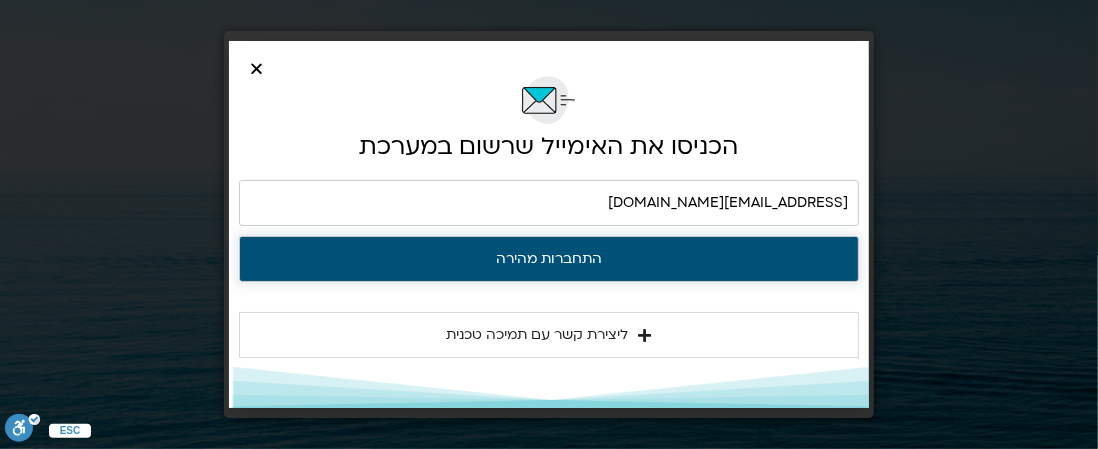 click on "התחברות מהירה" 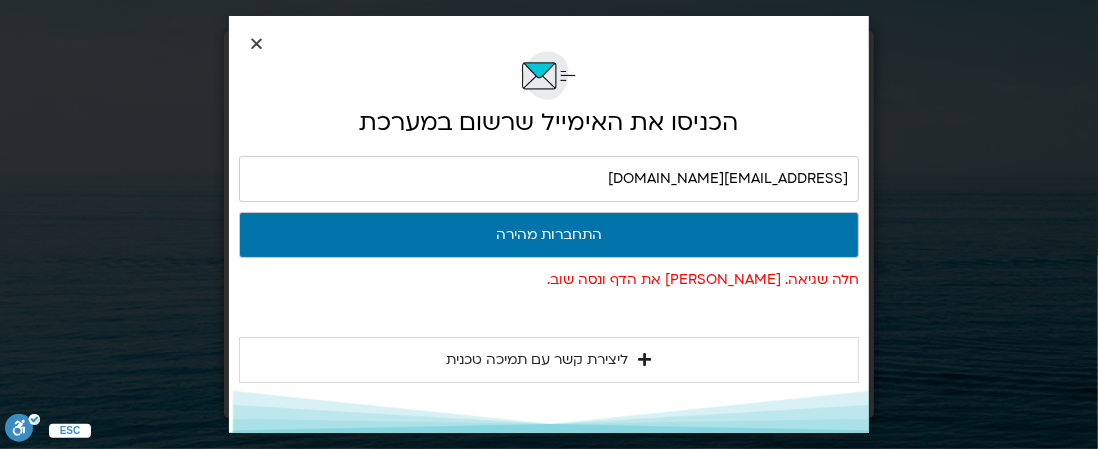 click at bounding box center [256, 43] 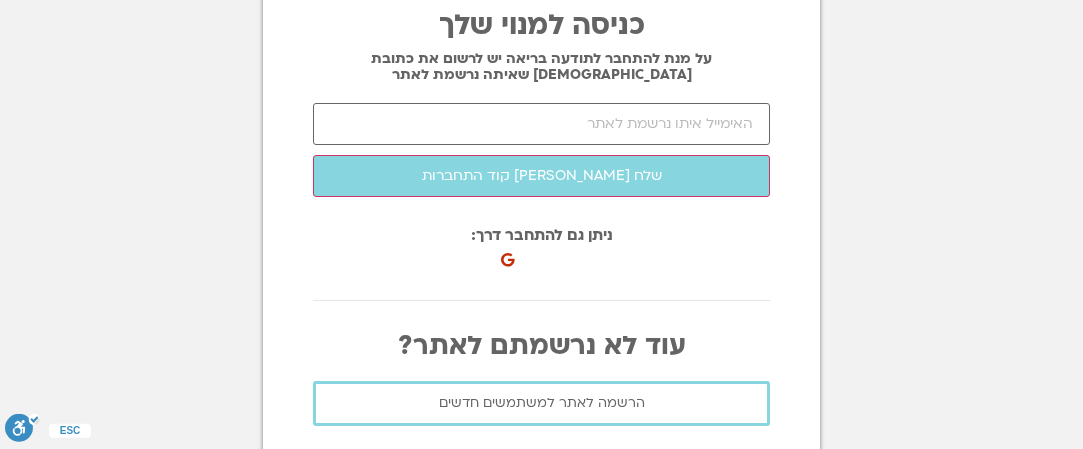 scroll, scrollTop: 0, scrollLeft: 0, axis: both 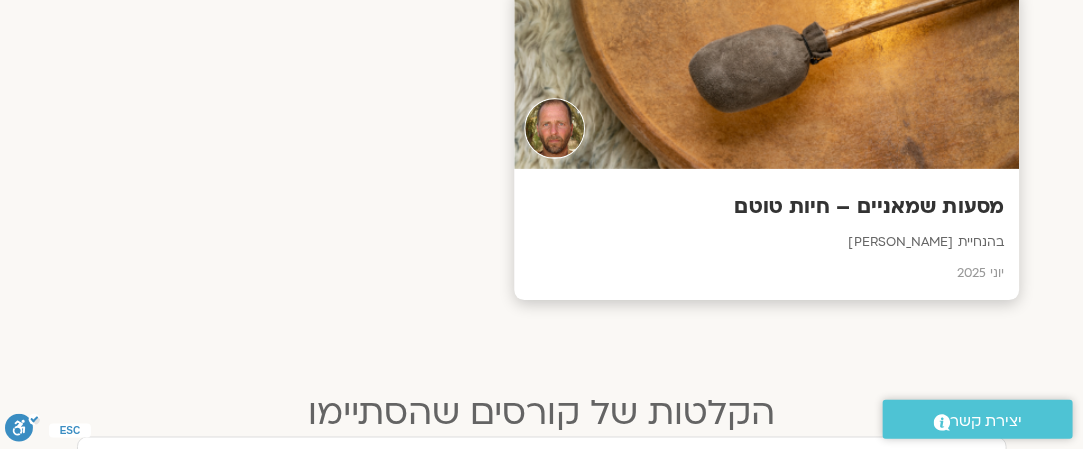 click at bounding box center [766, 79] 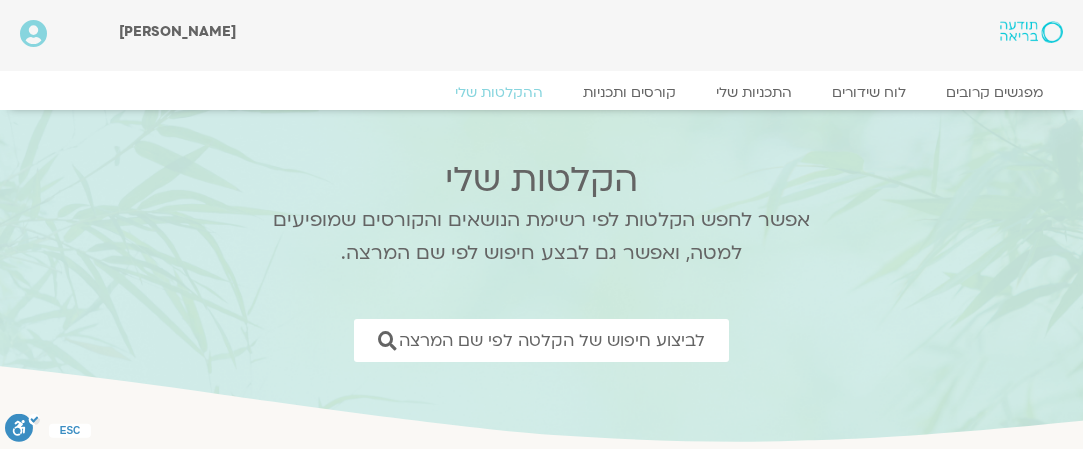 scroll, scrollTop: 0, scrollLeft: 0, axis: both 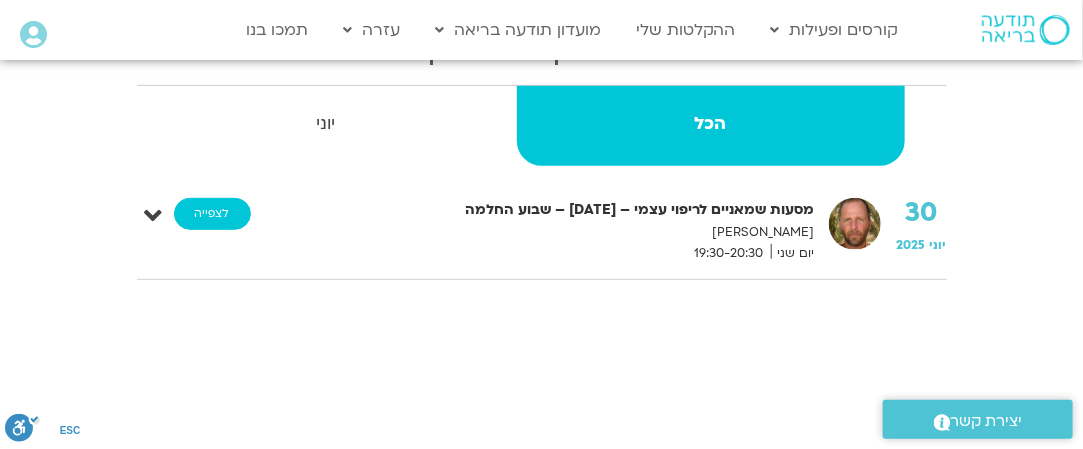 click on "לצפייה" at bounding box center [212, 214] 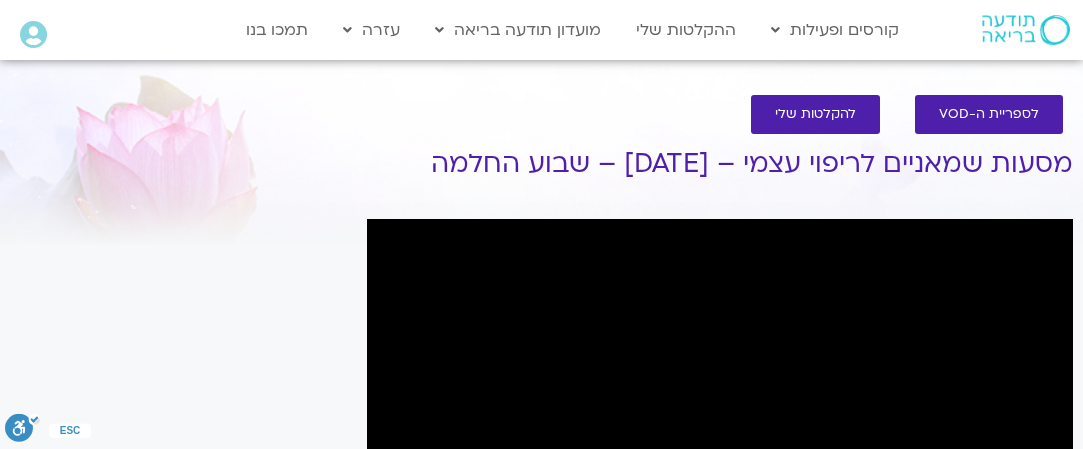 scroll, scrollTop: 0, scrollLeft: 0, axis: both 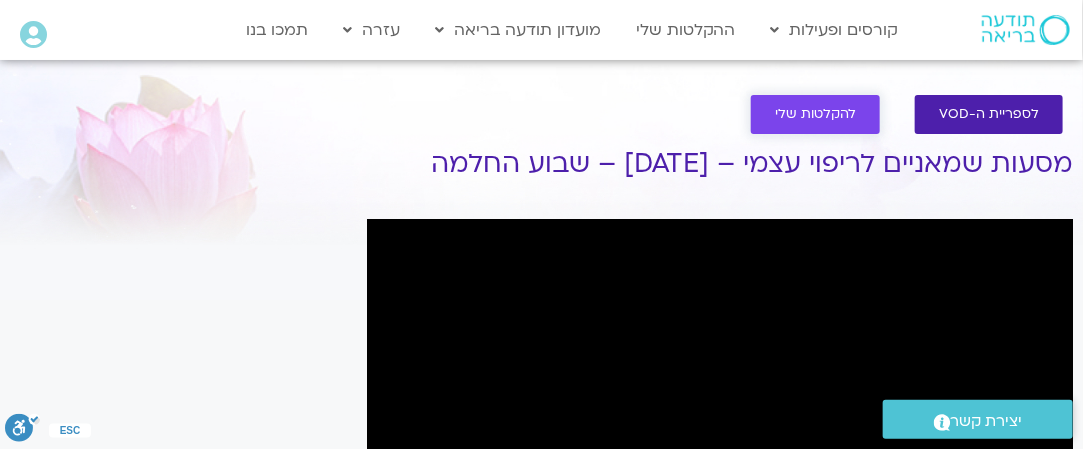 click on "להקלטות שלי" at bounding box center (815, 114) 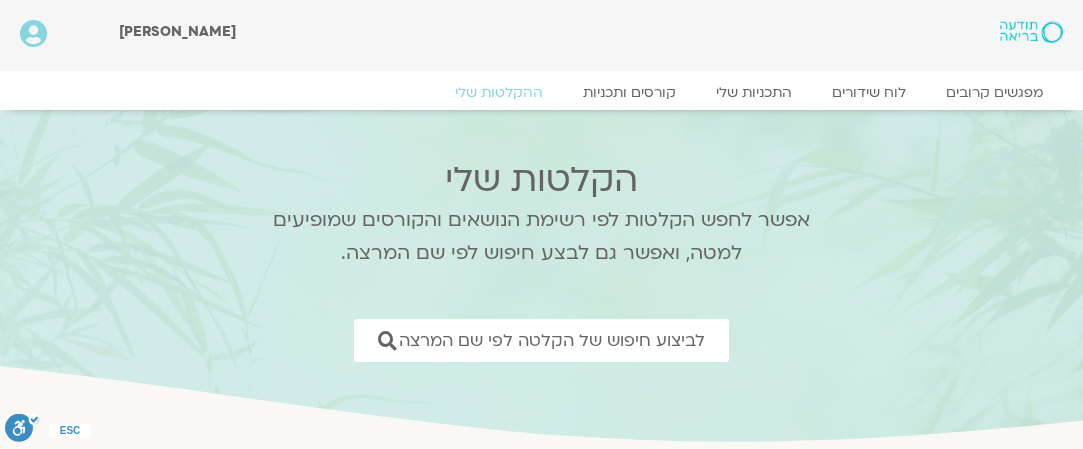 scroll, scrollTop: 0, scrollLeft: 0, axis: both 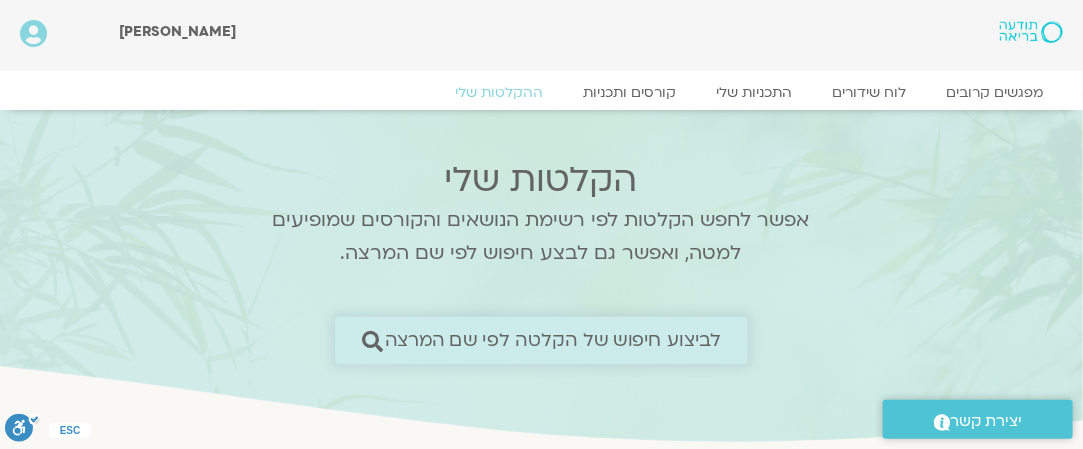 click on "לביצוע חיפוש של הקלטה לפי שם המרצה" at bounding box center (552, 340) 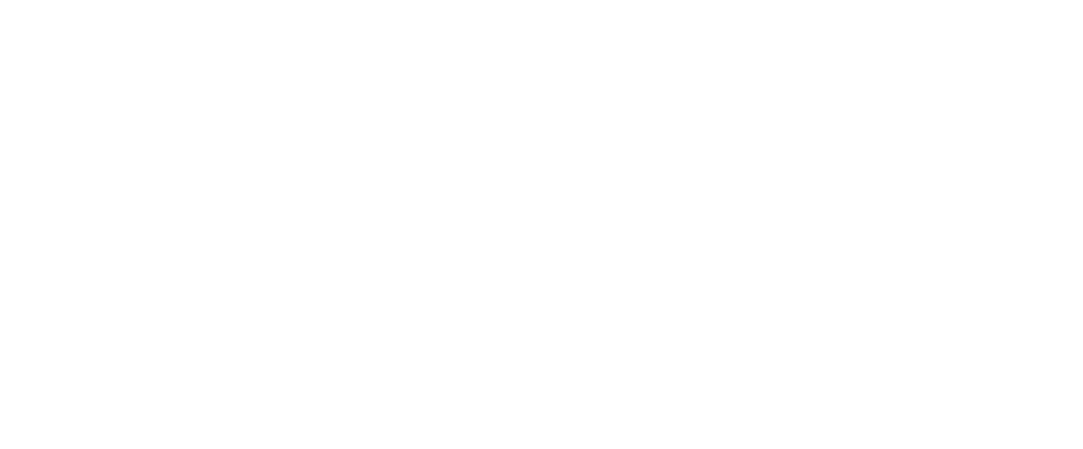 scroll, scrollTop: 0, scrollLeft: 0, axis: both 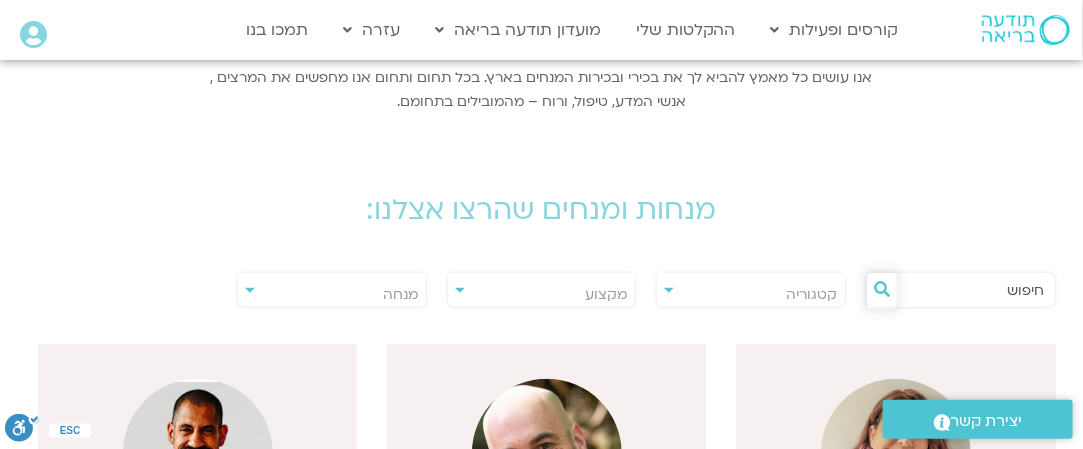 click at bounding box center [882, 291] 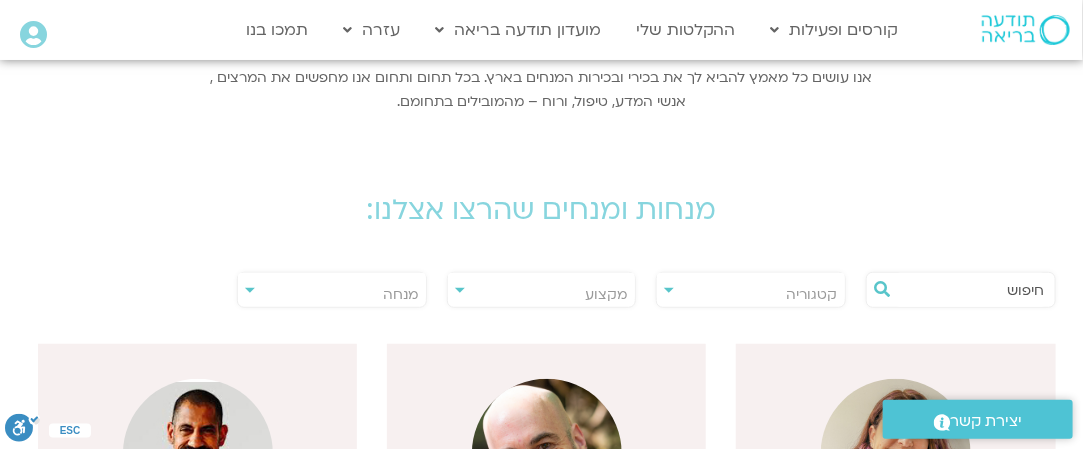 click on "**********" at bounding box center [332, 290] 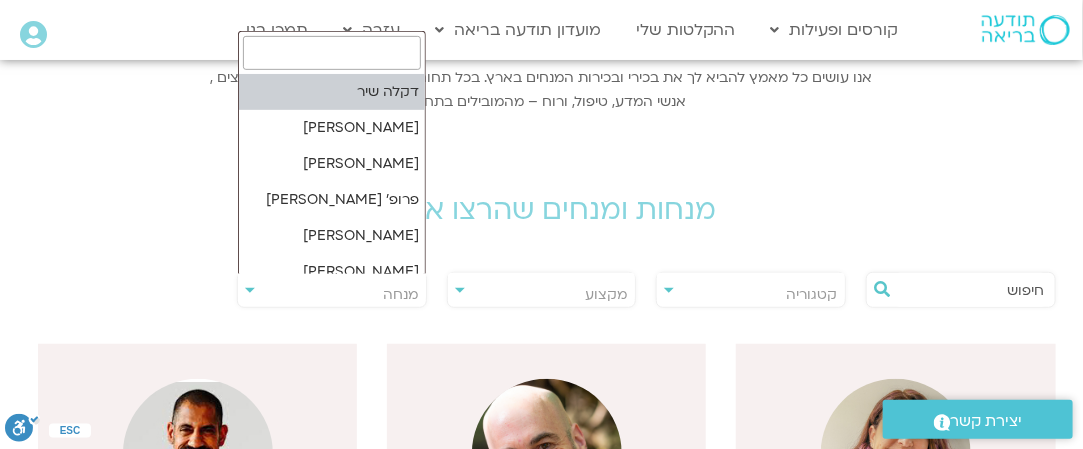 click on "**********" at bounding box center [332, 290] 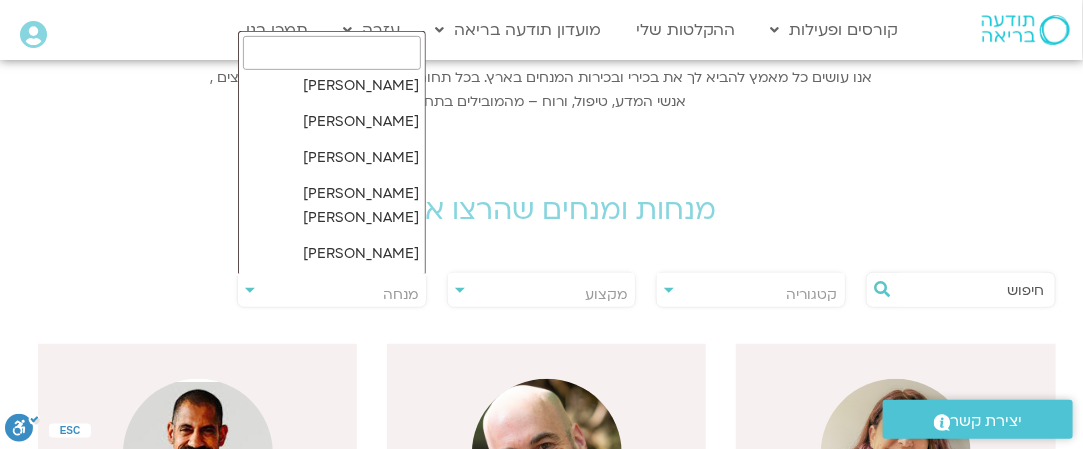 scroll, scrollTop: 2500, scrollLeft: 0, axis: vertical 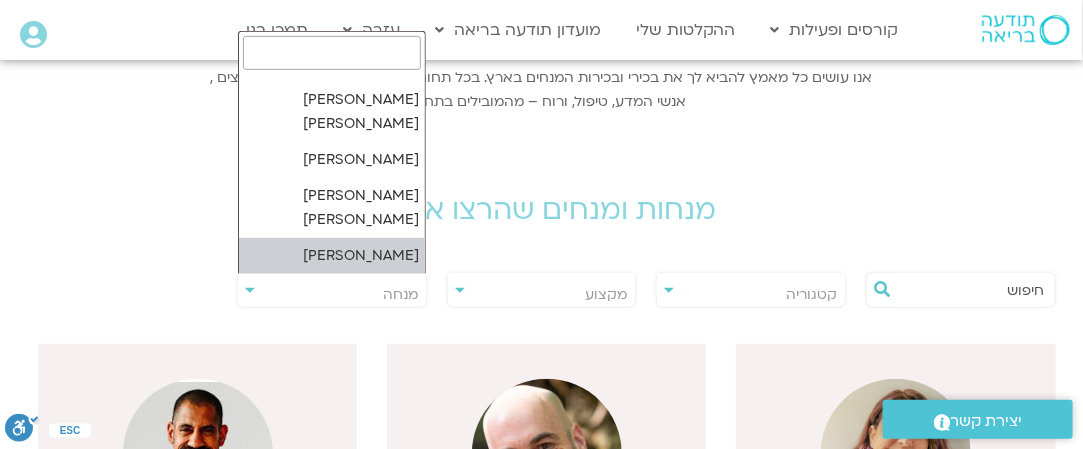 type on "n" 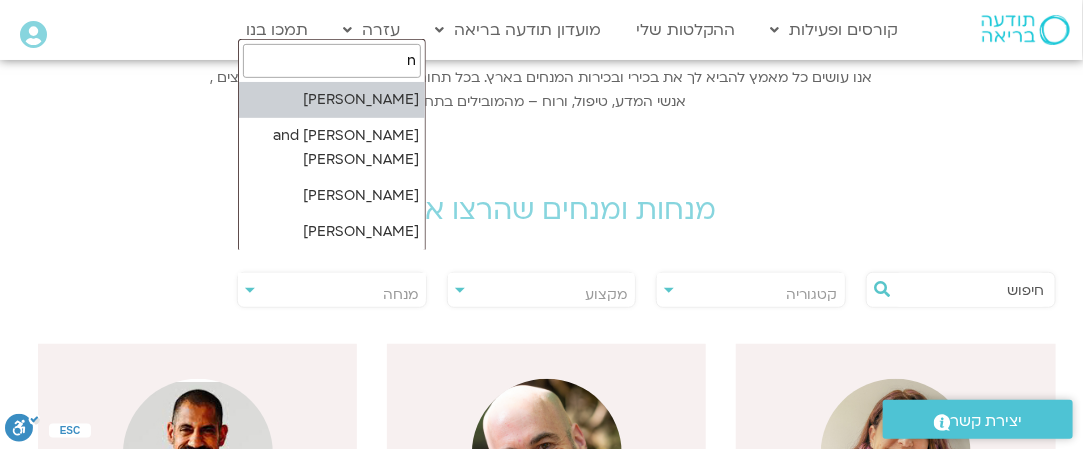scroll, scrollTop: 0, scrollLeft: 0, axis: both 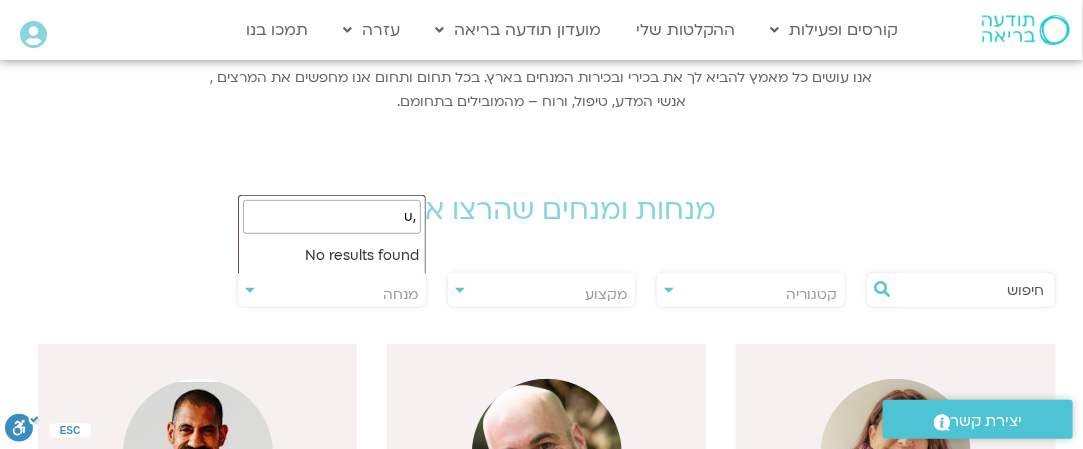 type on "," 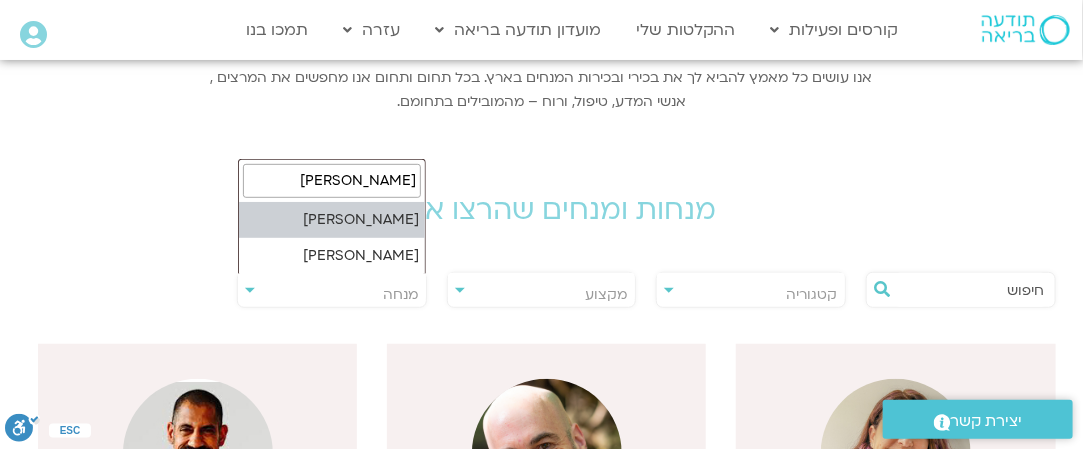 type on "[PERSON_NAME]" 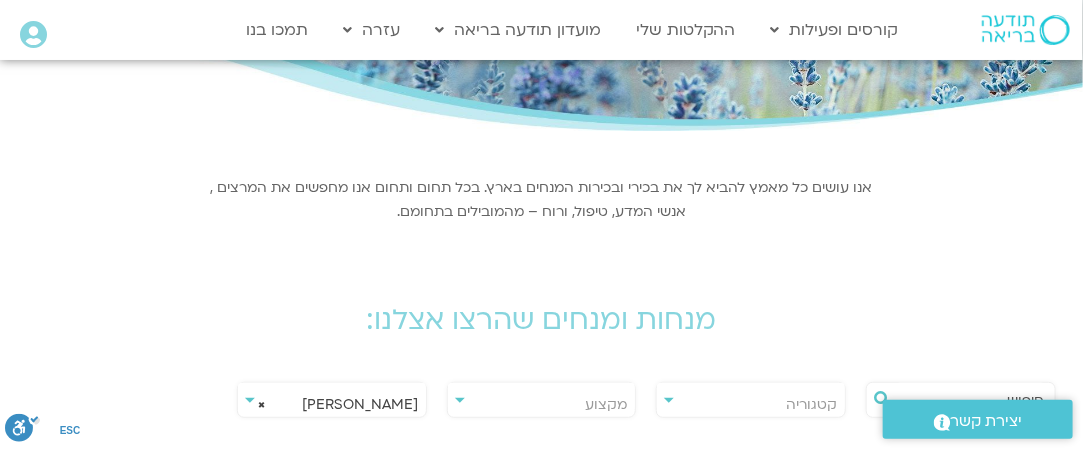 scroll, scrollTop: 300, scrollLeft: 0, axis: vertical 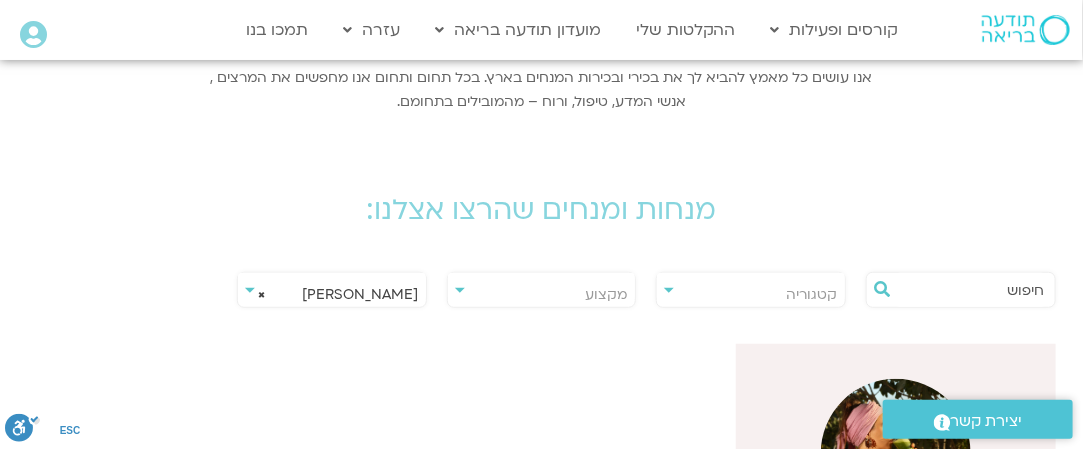click on "**********" at bounding box center (332, 290) 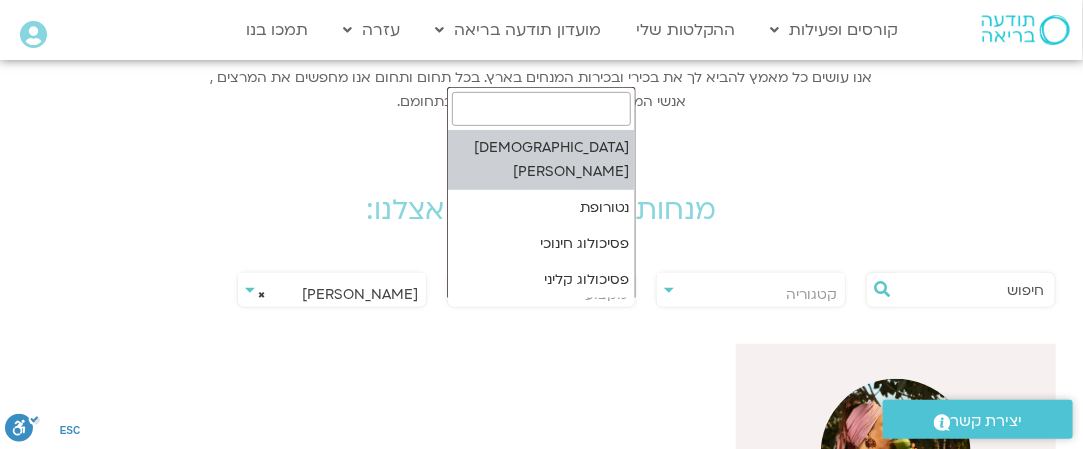 click on "מקצוע" at bounding box center [542, 295] 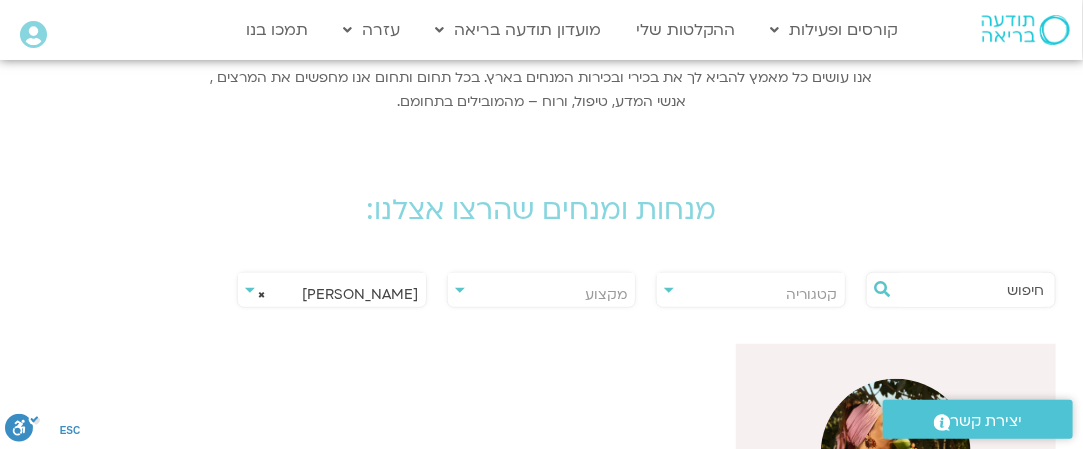 click on "**********" at bounding box center (332, 290) 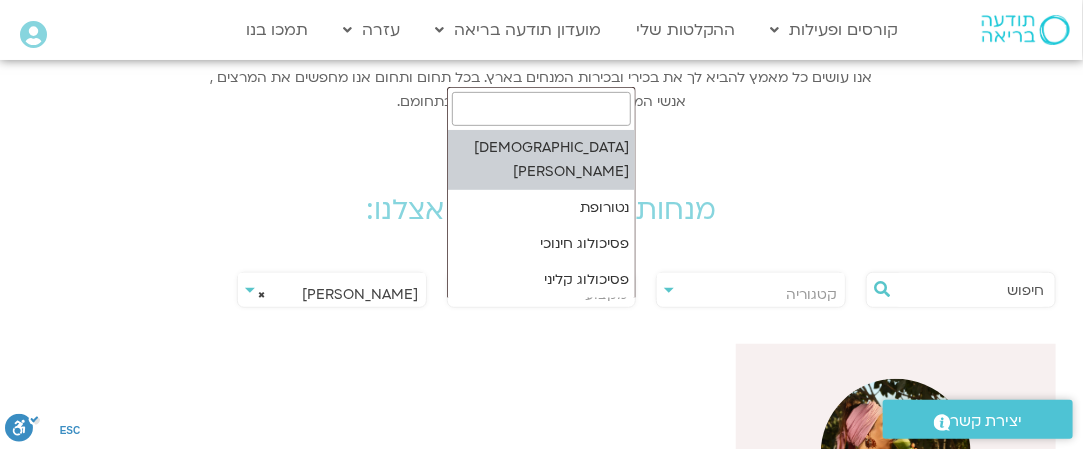 click on "מקצוע" at bounding box center [542, 295] 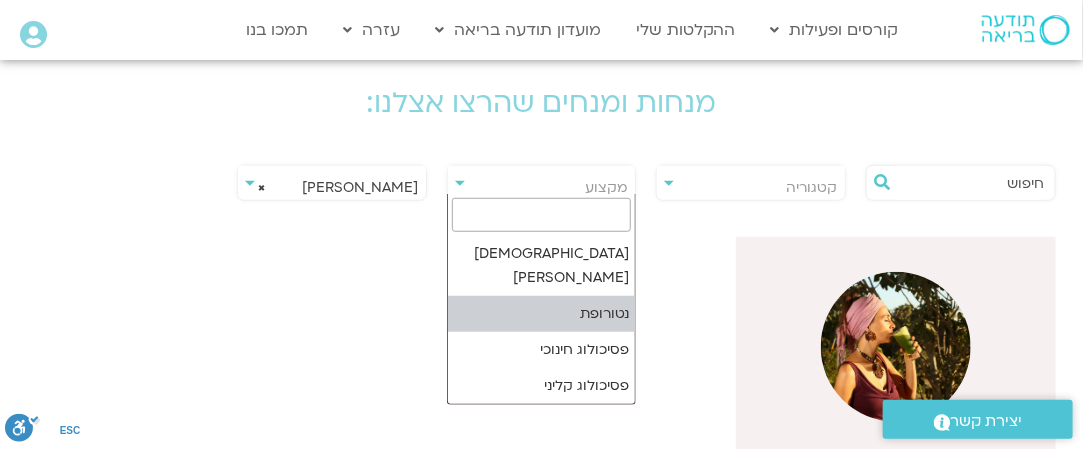 scroll, scrollTop: 500, scrollLeft: 0, axis: vertical 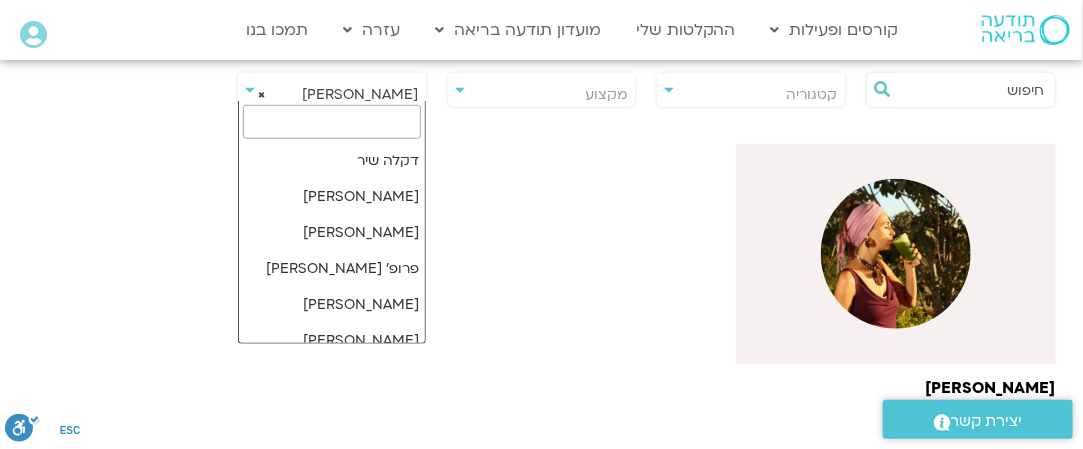 click on "×
אמנדה ותומר פיין" at bounding box center [332, 95] 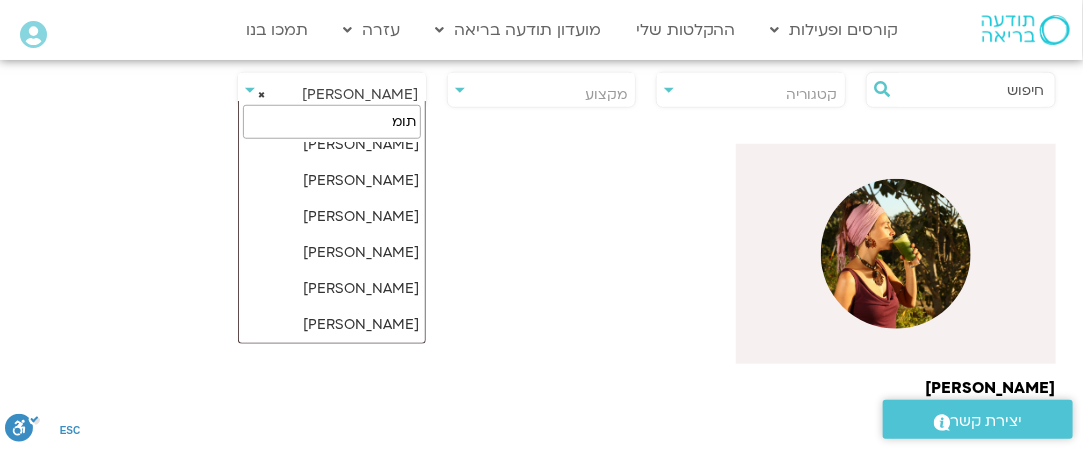 scroll, scrollTop: 0, scrollLeft: 0, axis: both 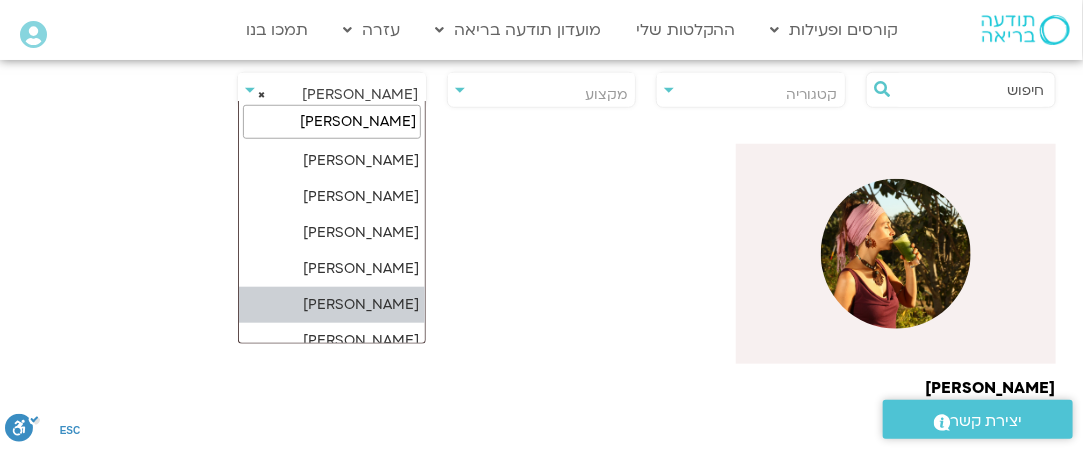type on "תומר" 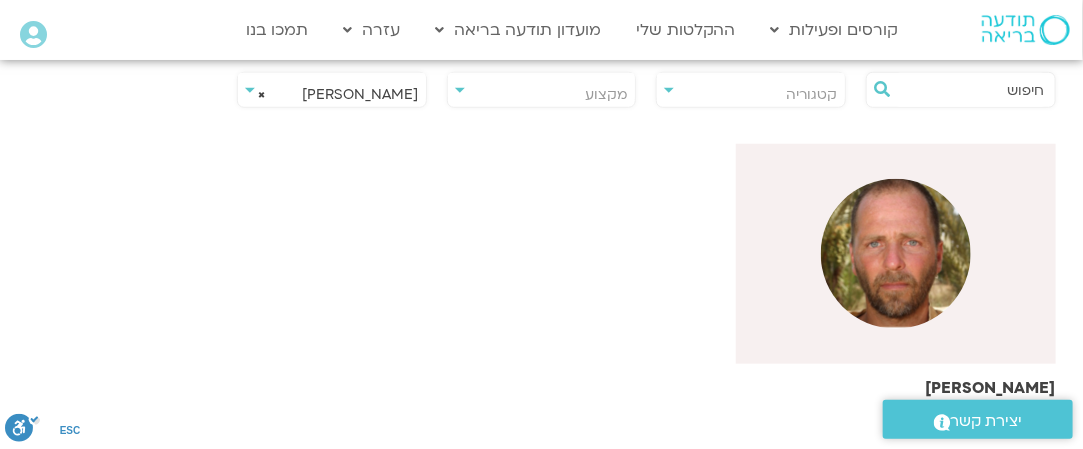 scroll, scrollTop: 600, scrollLeft: 0, axis: vertical 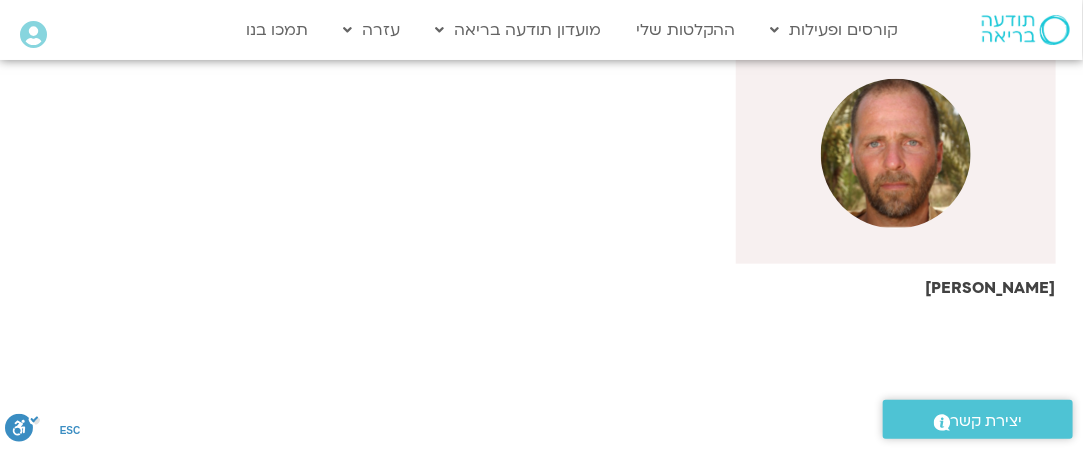 click at bounding box center [896, 154] 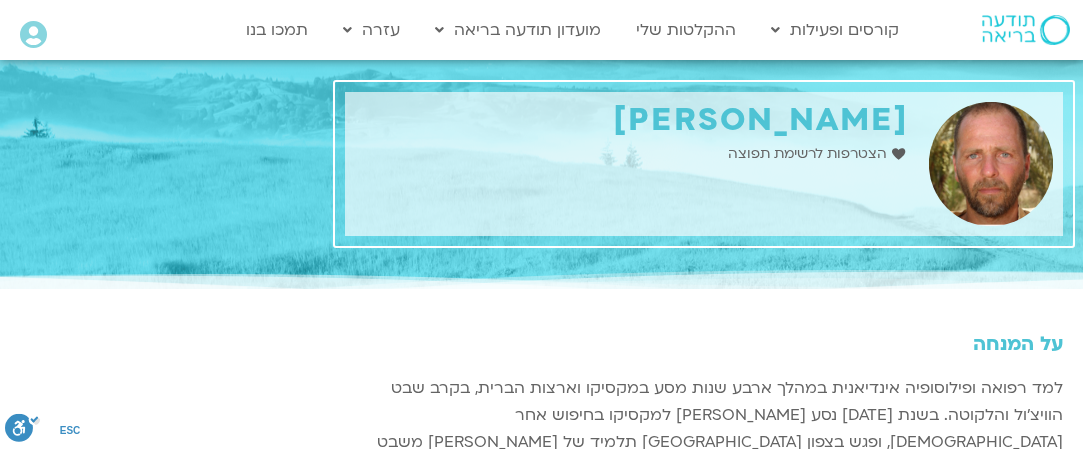 scroll, scrollTop: 0, scrollLeft: 0, axis: both 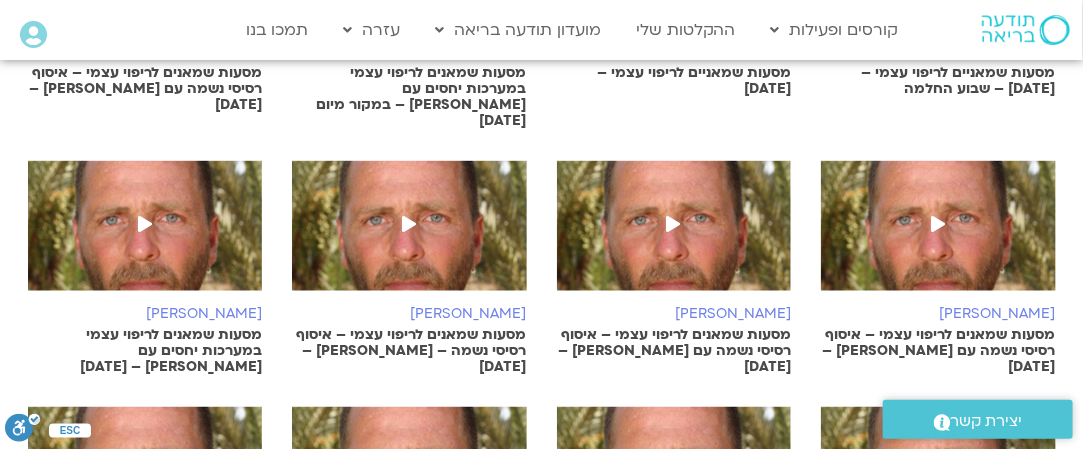 click on "מסעות שמאנים לריפוי עצמי – איסוף רסיסי נשמה עם [PERSON_NAME] – [DATE]" at bounding box center [938, 351] 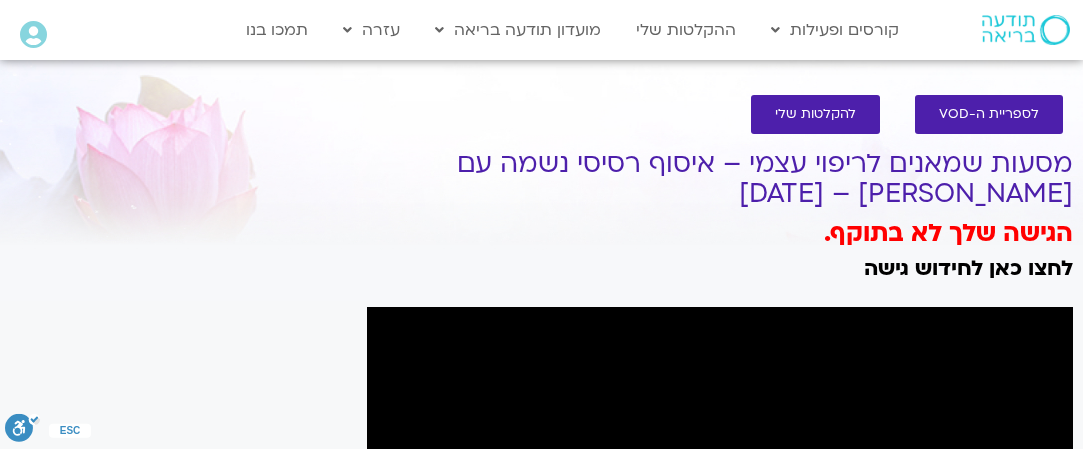 scroll, scrollTop: 0, scrollLeft: 0, axis: both 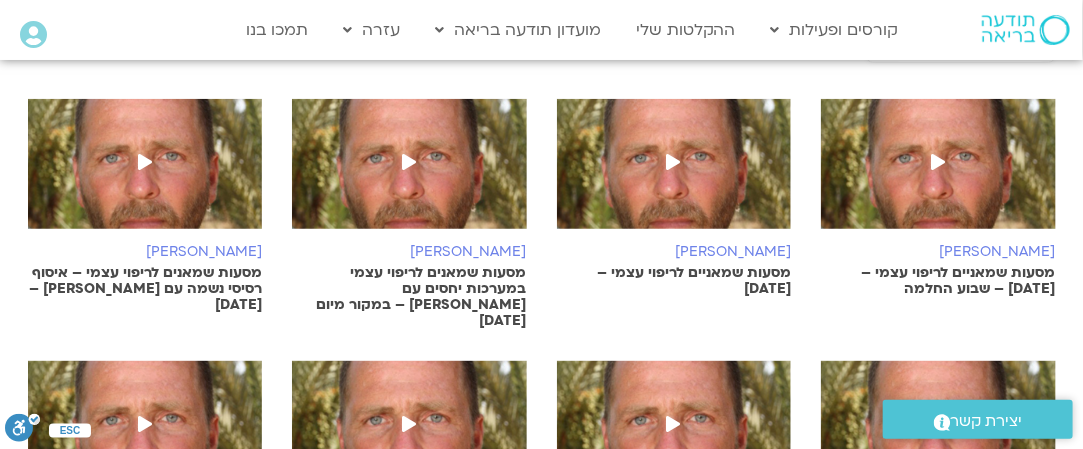 click on "[PERSON_NAME]
מסעות שמאניים לריפוי עצמי – [DATE]" at bounding box center (674, 198) 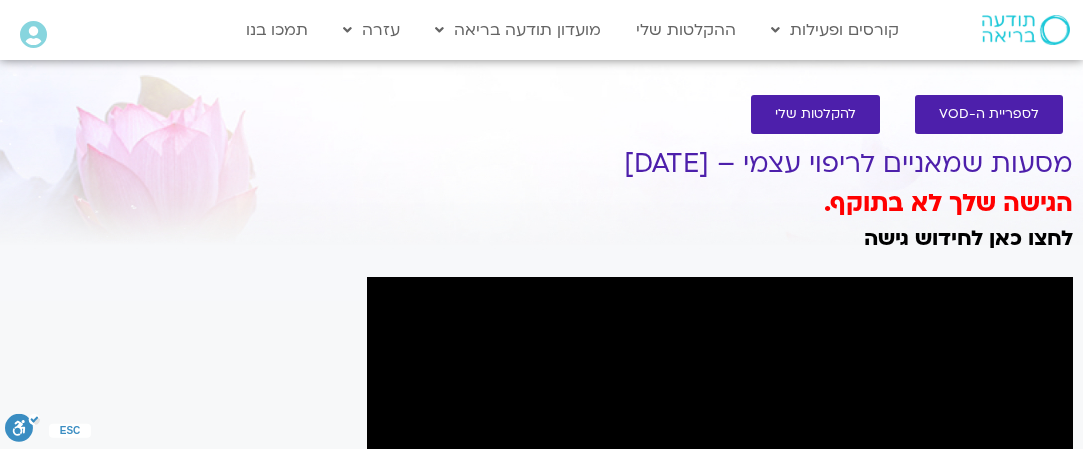 scroll, scrollTop: 0, scrollLeft: 0, axis: both 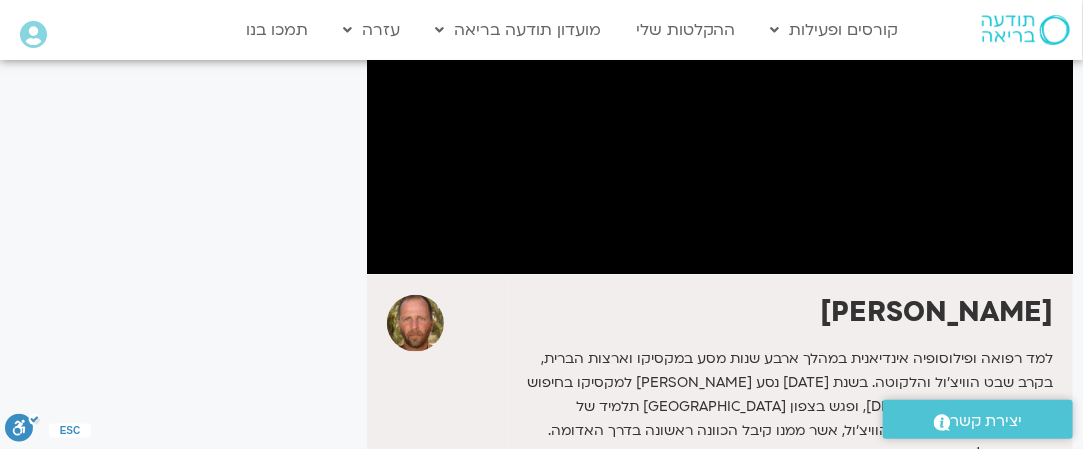 click at bounding box center [720, 75] 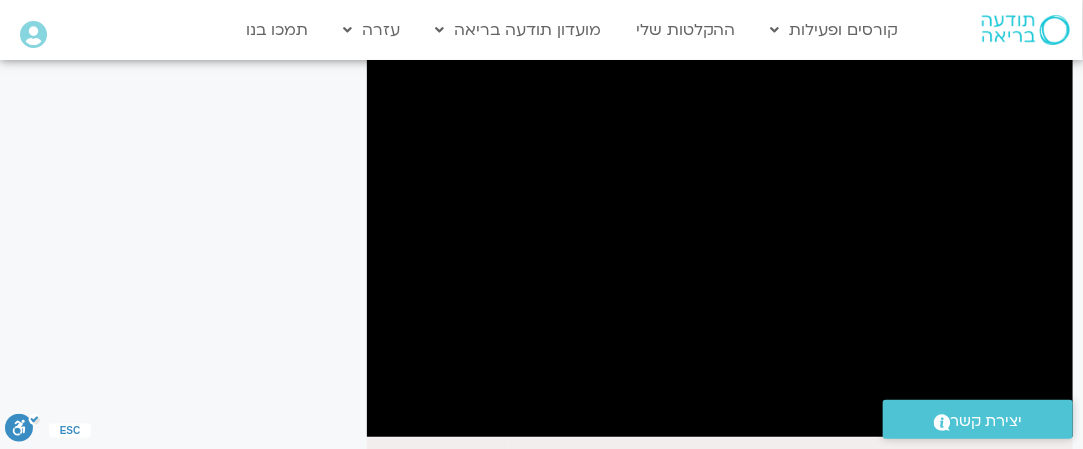 scroll, scrollTop: 200, scrollLeft: 0, axis: vertical 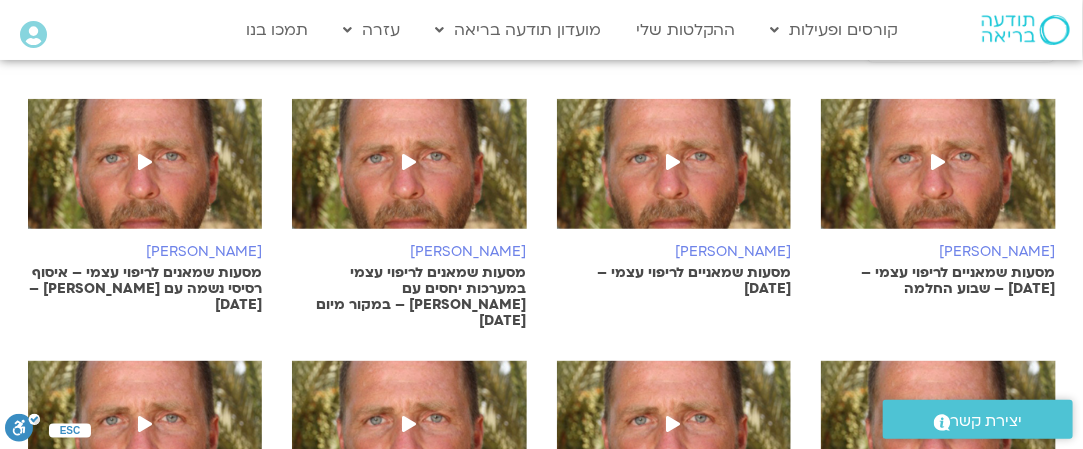 click on "מסעות שמאניים לריפוי עצמי – [DATE] – שבוע החלמה" at bounding box center (938, 281) 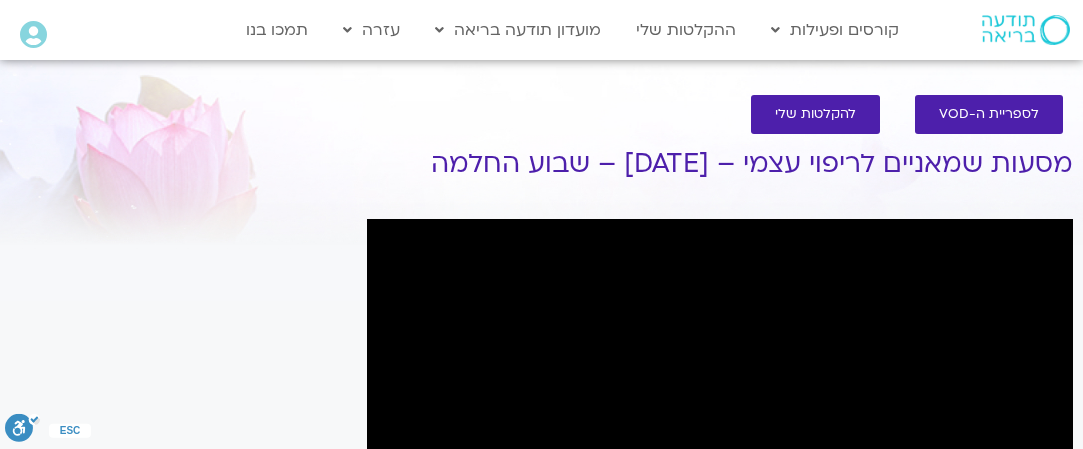 scroll, scrollTop: 0, scrollLeft: 0, axis: both 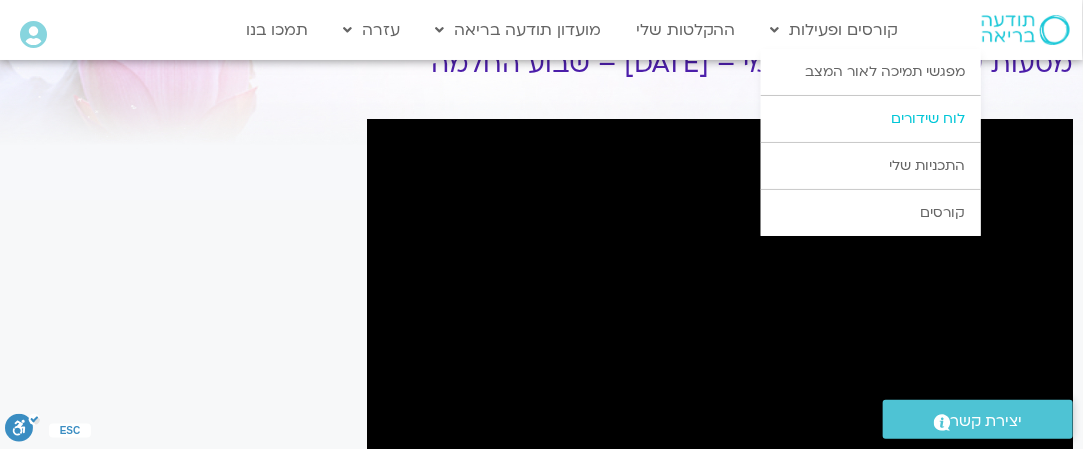 click on "לוח שידורים" at bounding box center [871, 119] 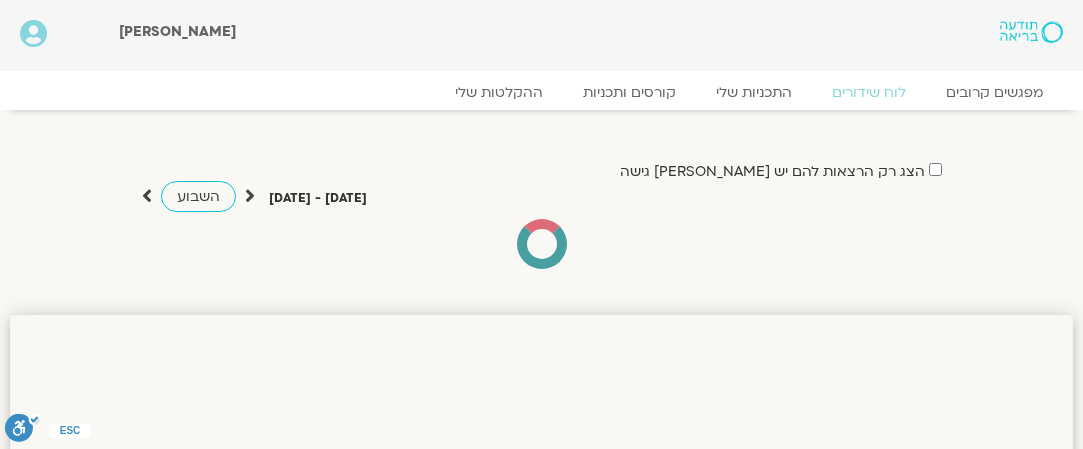 scroll, scrollTop: 0, scrollLeft: 0, axis: both 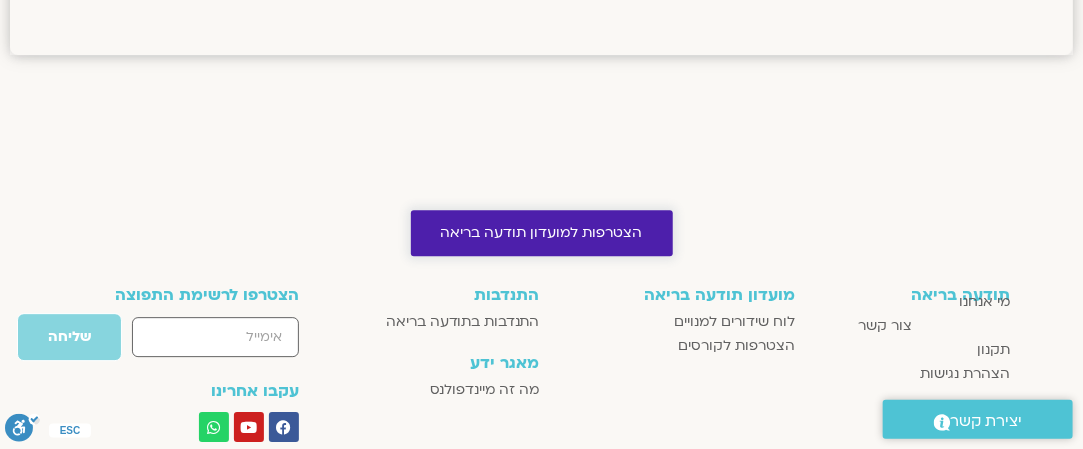 click on "הצטרפות למועדון תודעה בריאה" at bounding box center (542, 233) 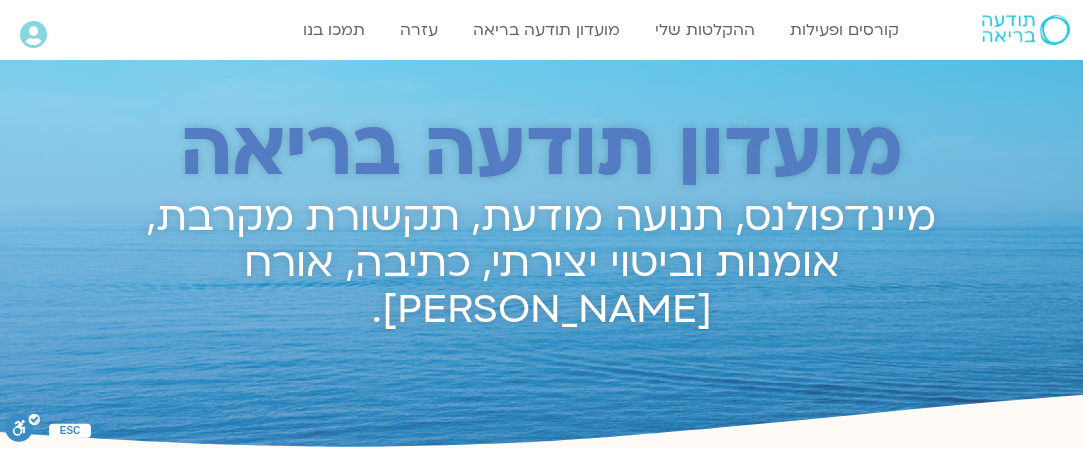 scroll, scrollTop: 0, scrollLeft: 0, axis: both 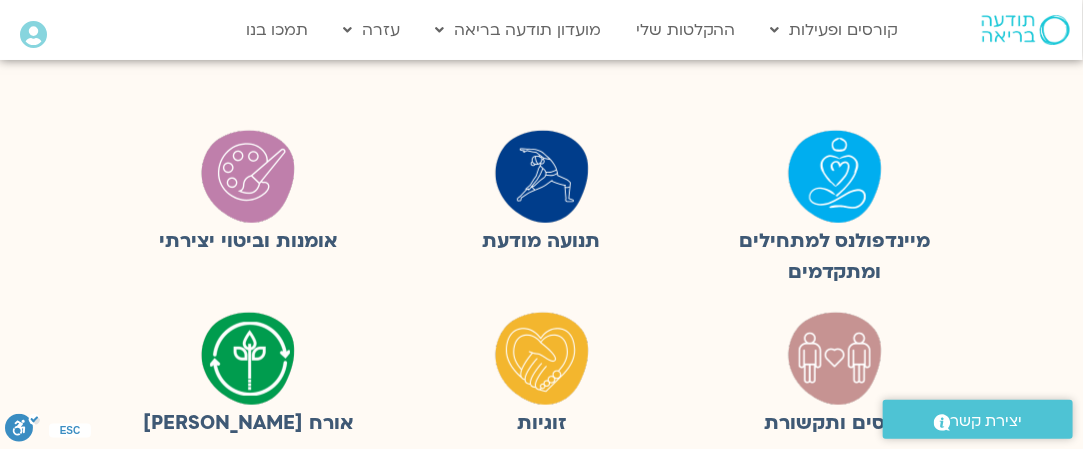 click at bounding box center (542, 176) 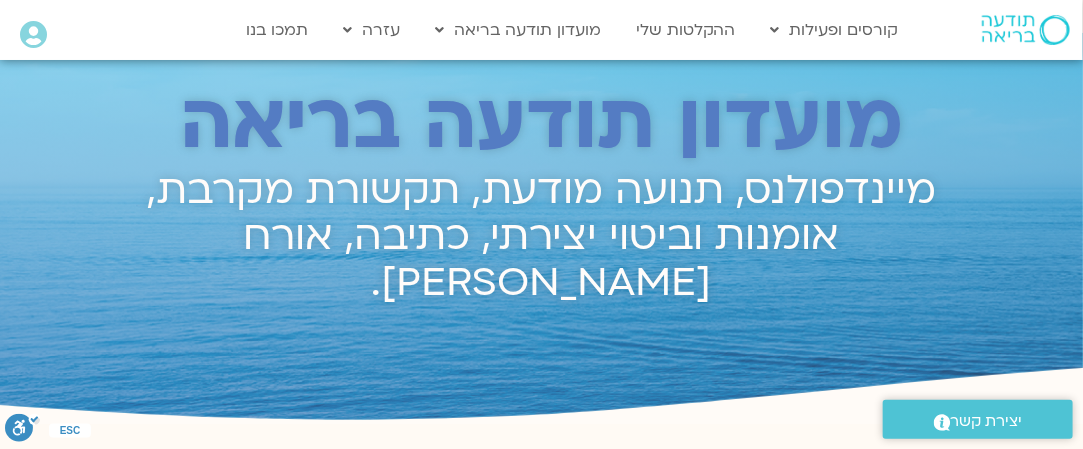 scroll, scrollTop: 0, scrollLeft: 0, axis: both 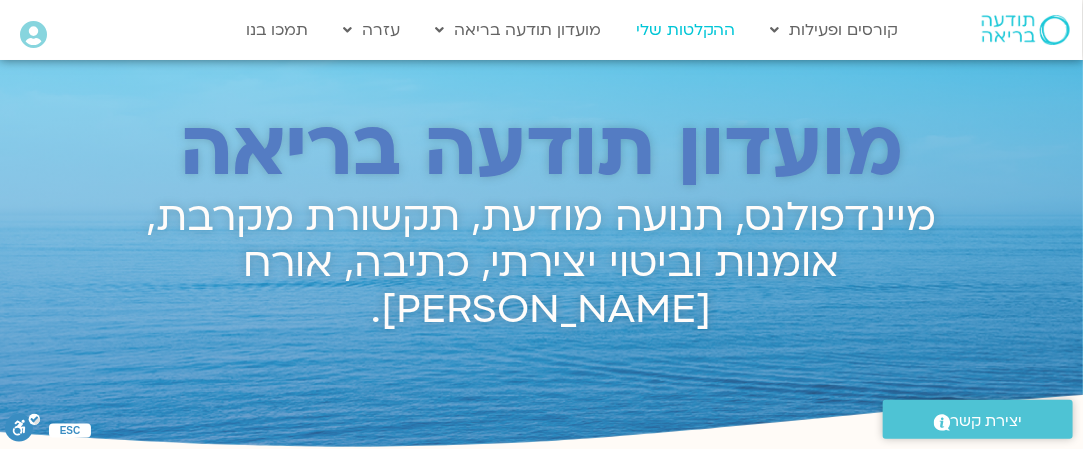click on "ההקלטות שלי" at bounding box center [686, 30] 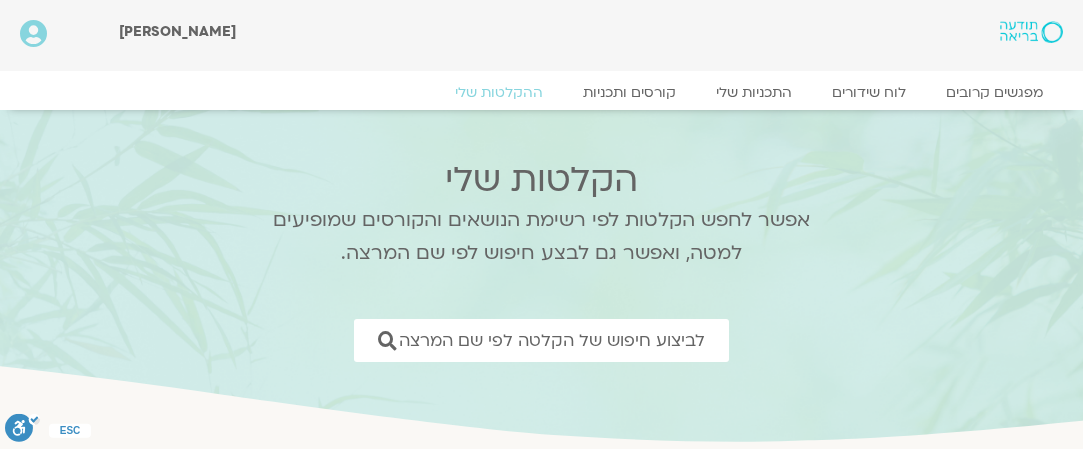 scroll, scrollTop: 0, scrollLeft: 0, axis: both 